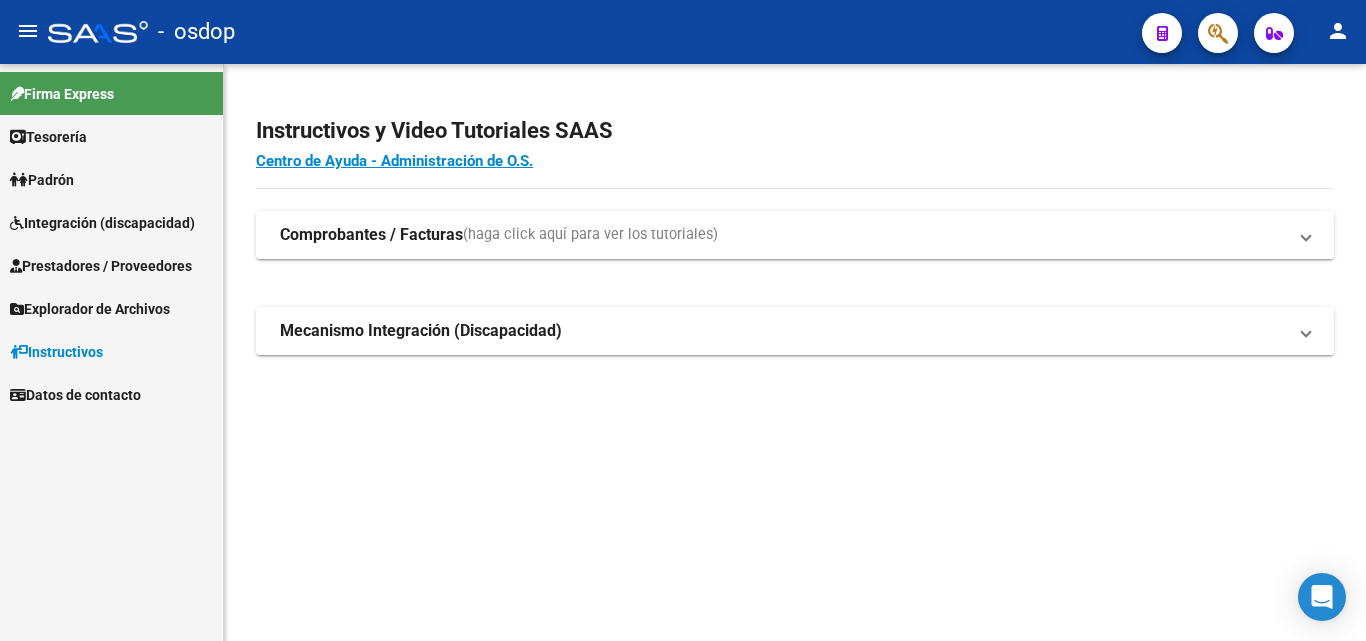 scroll, scrollTop: 0, scrollLeft: 0, axis: both 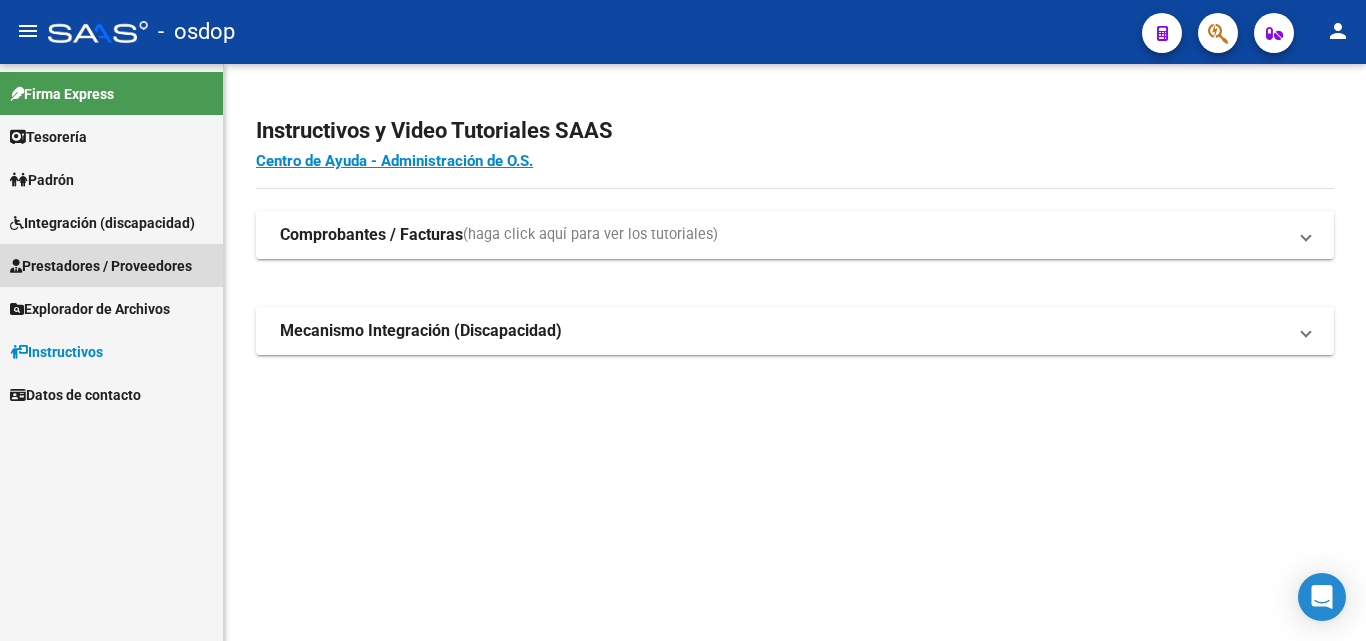 click on "Prestadores / Proveedores" at bounding box center [101, 266] 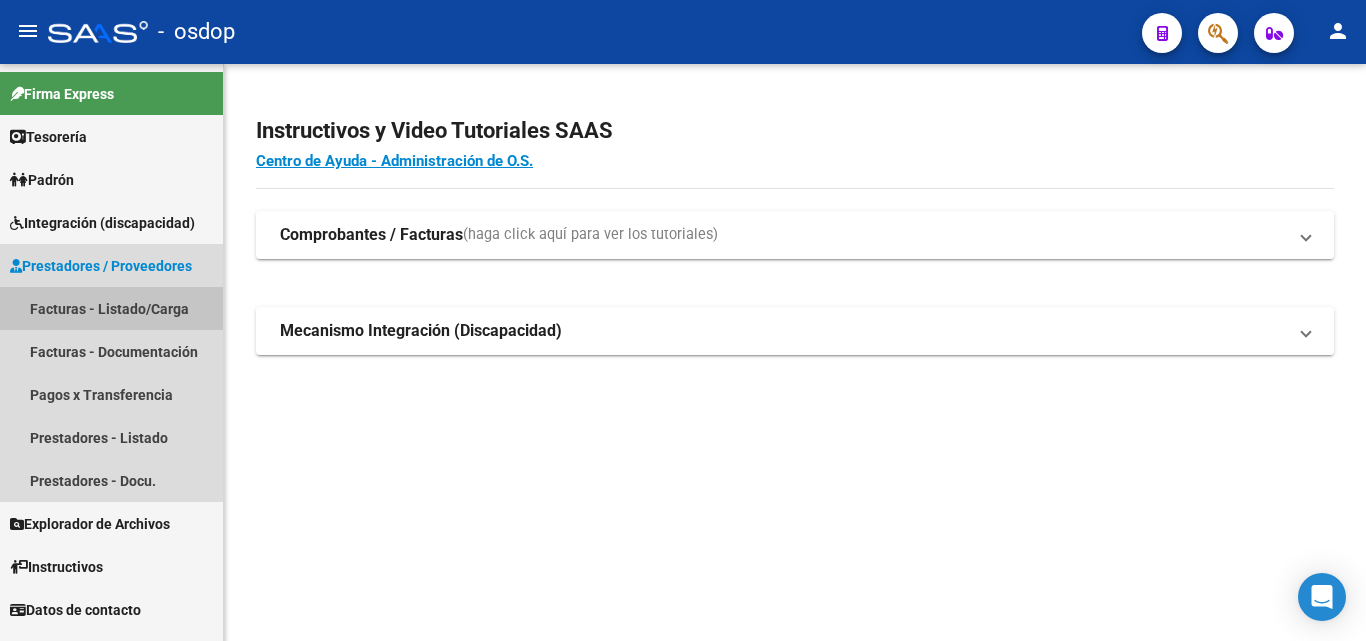 click on "Facturas - Listado/Carga" at bounding box center [111, 308] 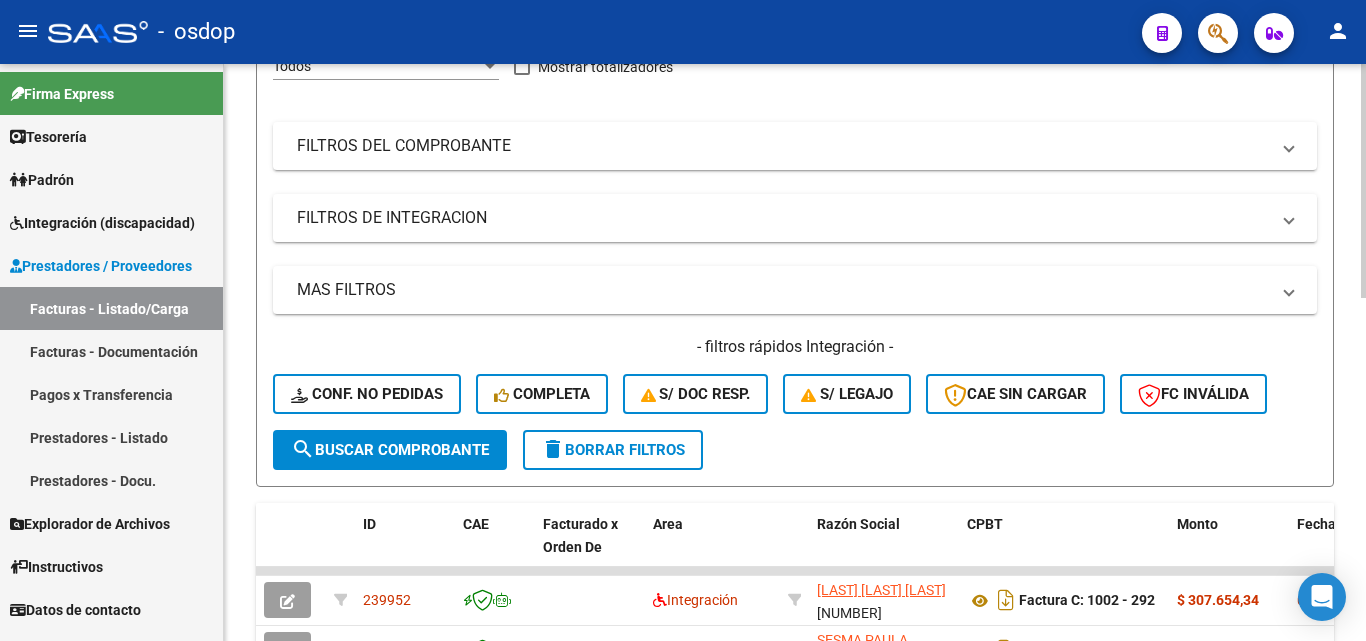 scroll, scrollTop: 300, scrollLeft: 0, axis: vertical 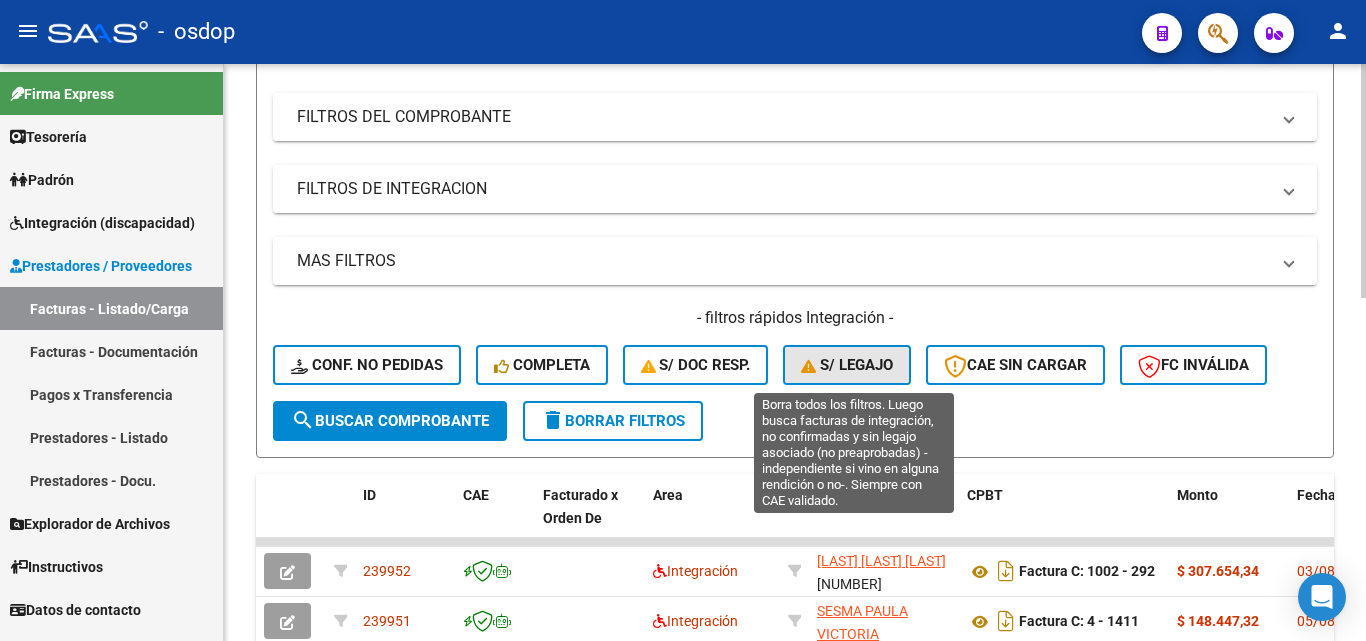 click on "S/ legajo" 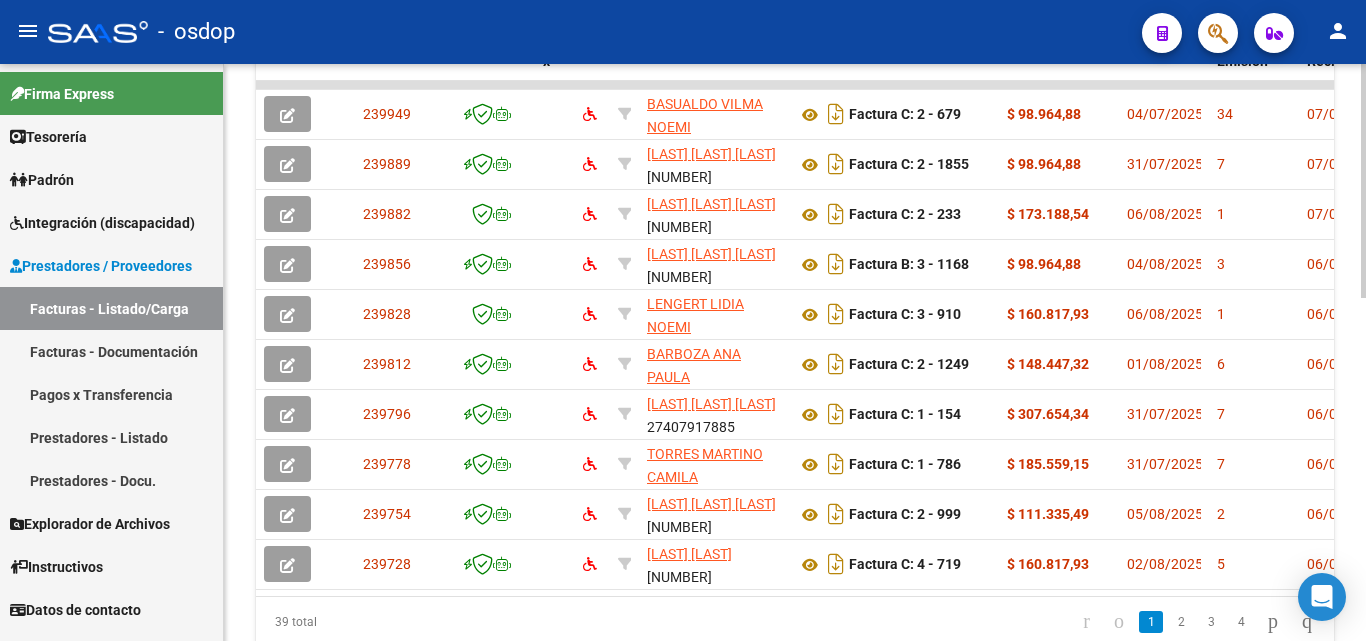 scroll, scrollTop: 800, scrollLeft: 0, axis: vertical 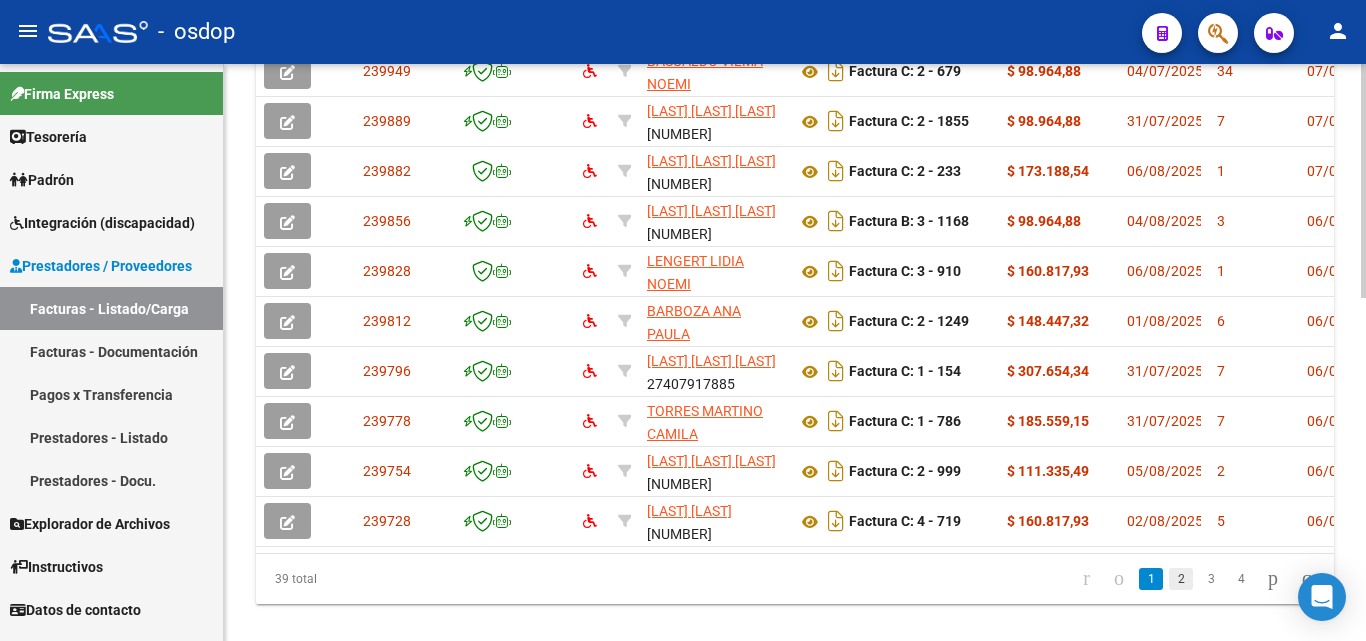click on "2" 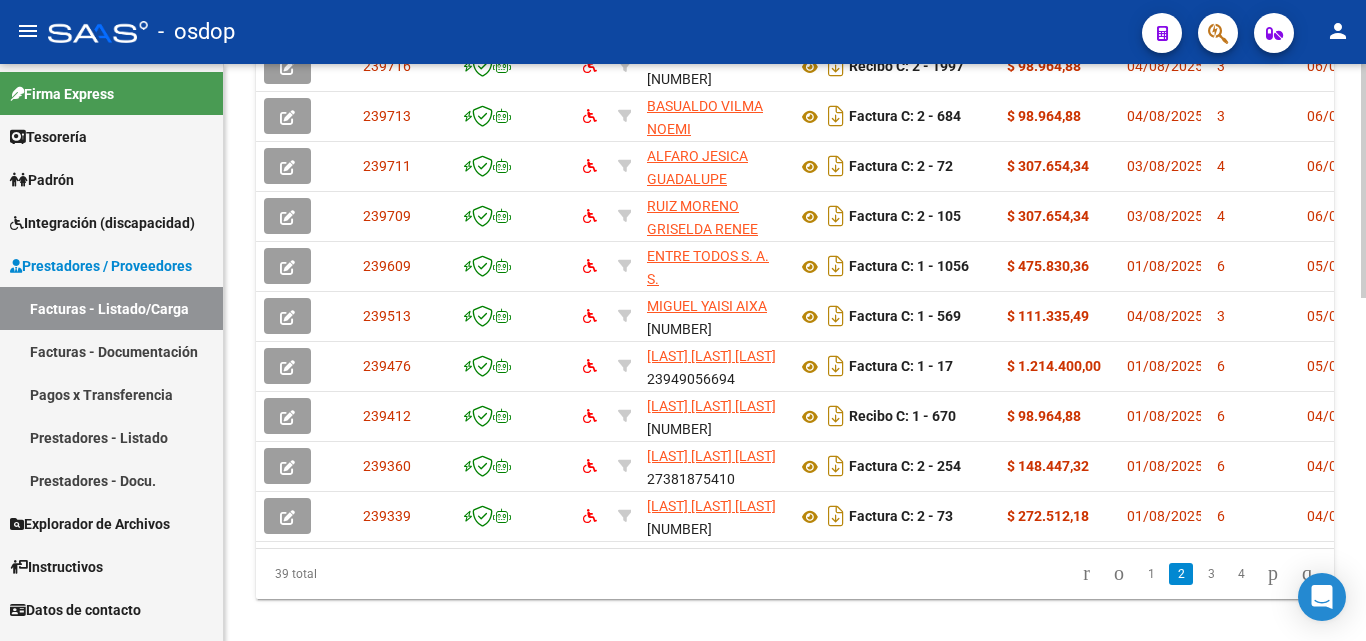 scroll, scrollTop: 800, scrollLeft: 0, axis: vertical 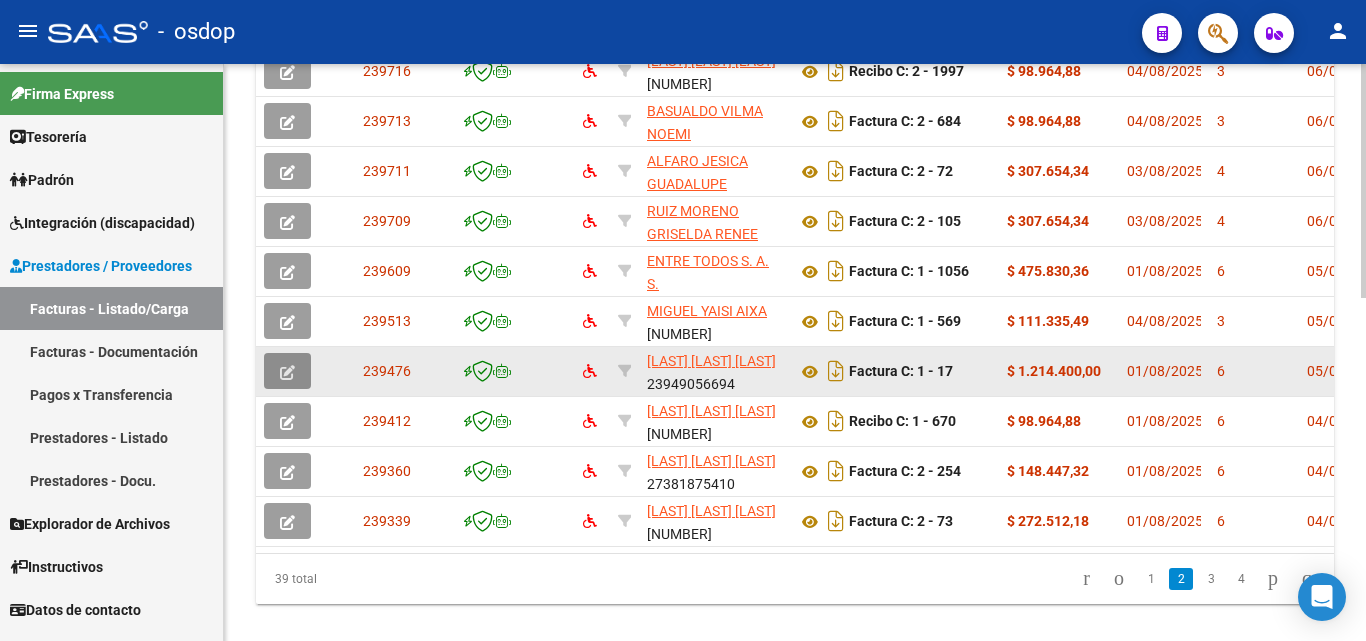 click 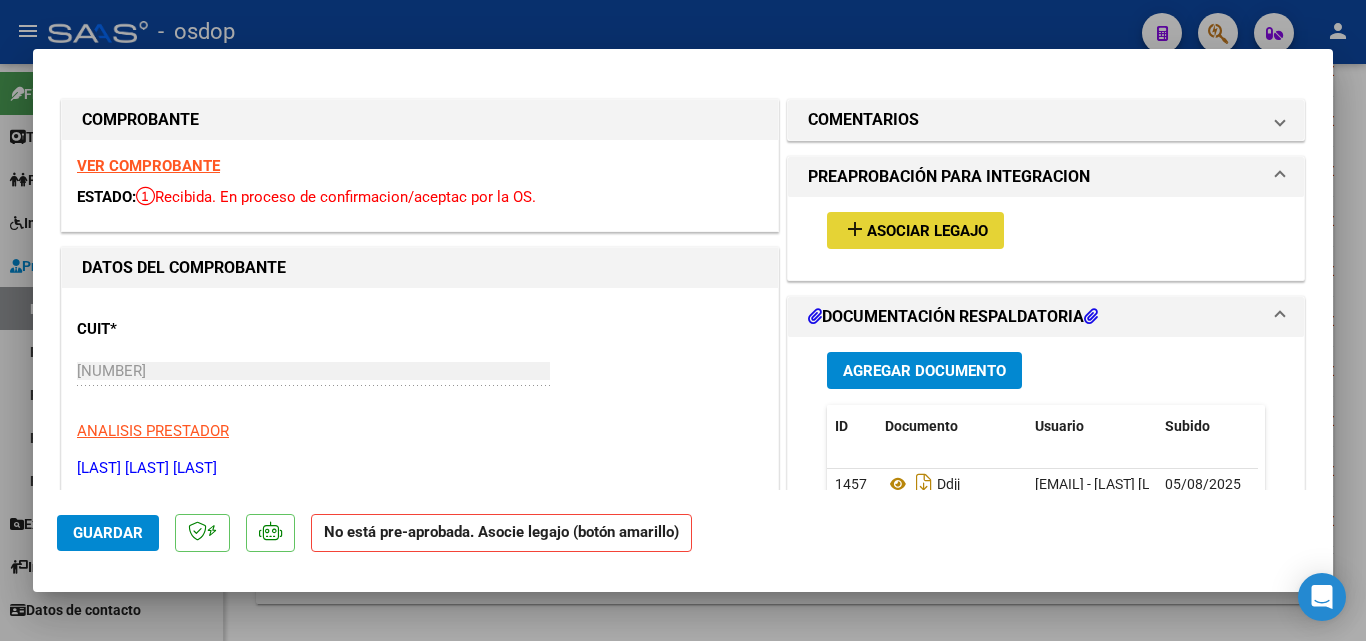 click on "add" at bounding box center [855, 229] 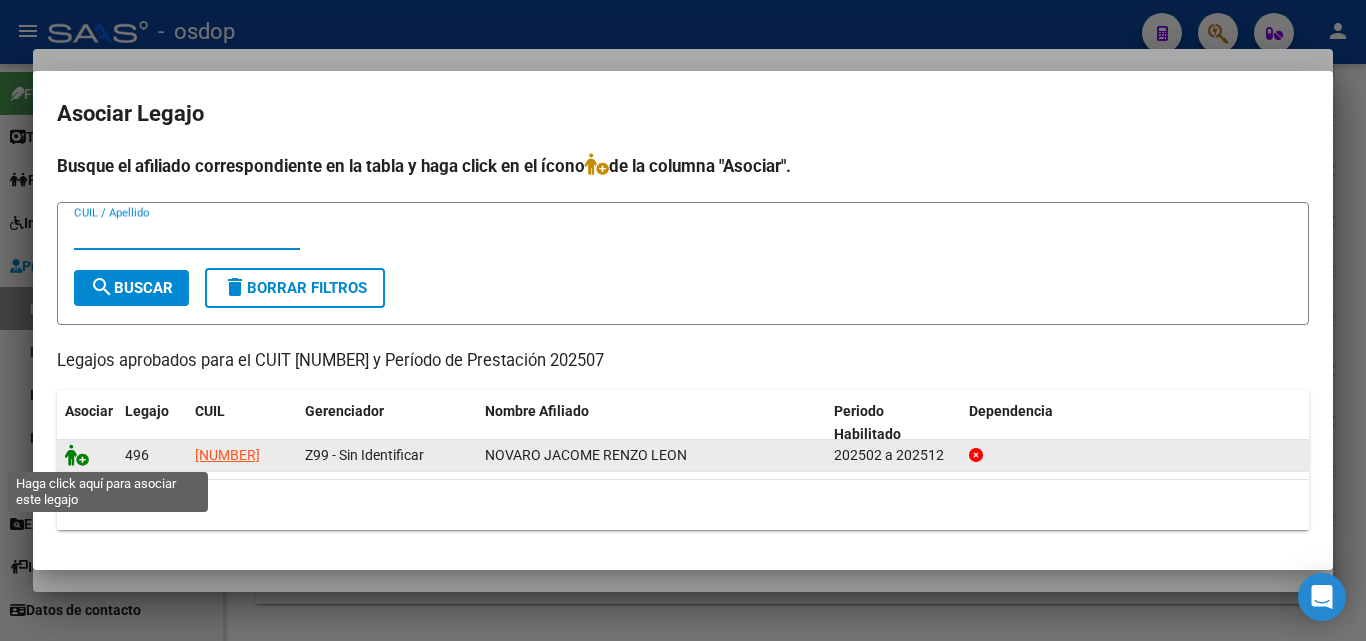 click 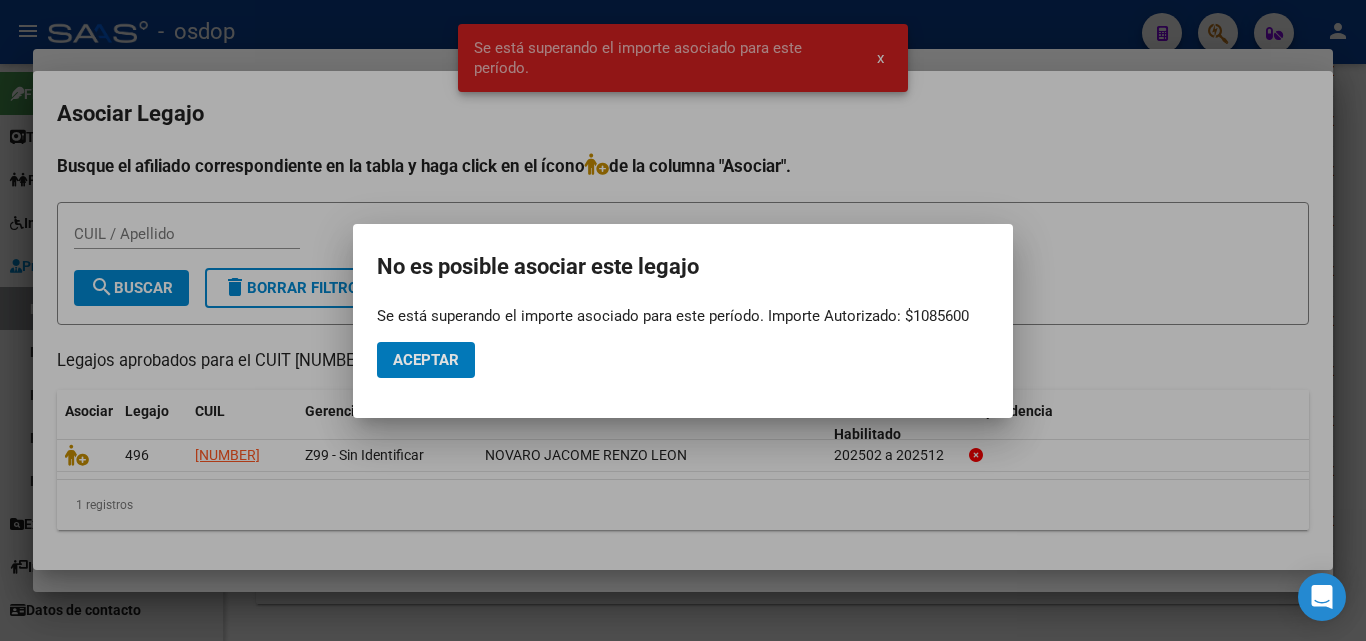 type 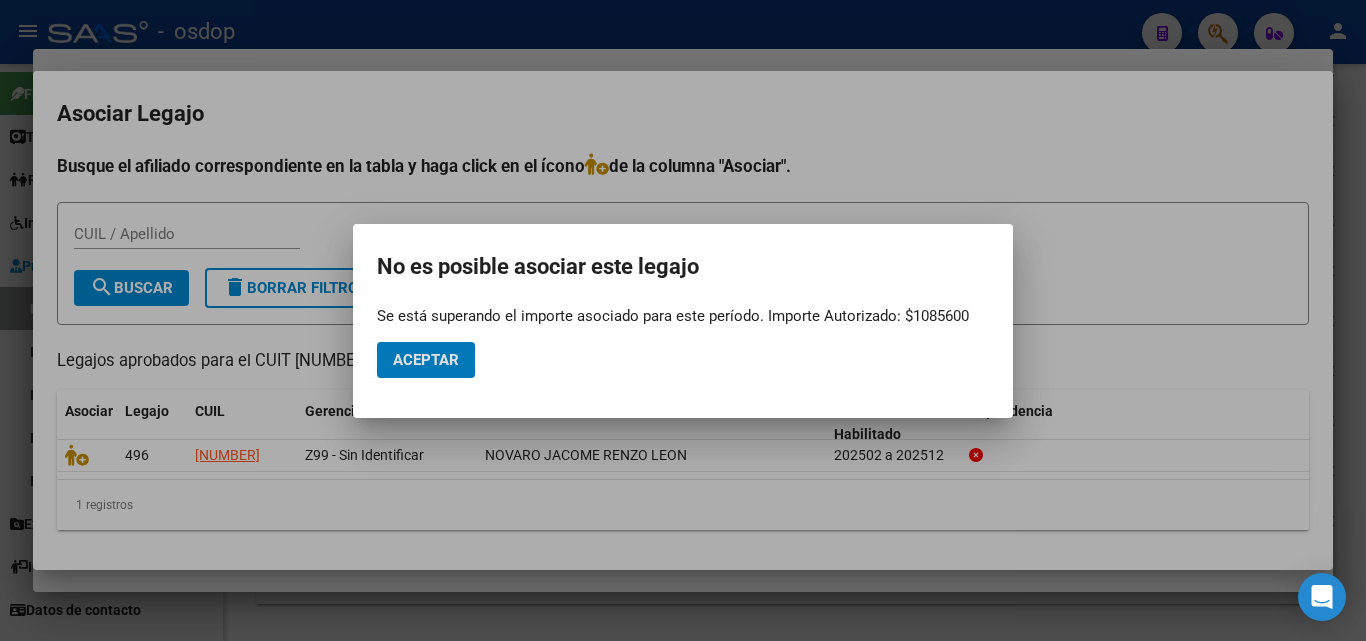 click on "Aceptar" 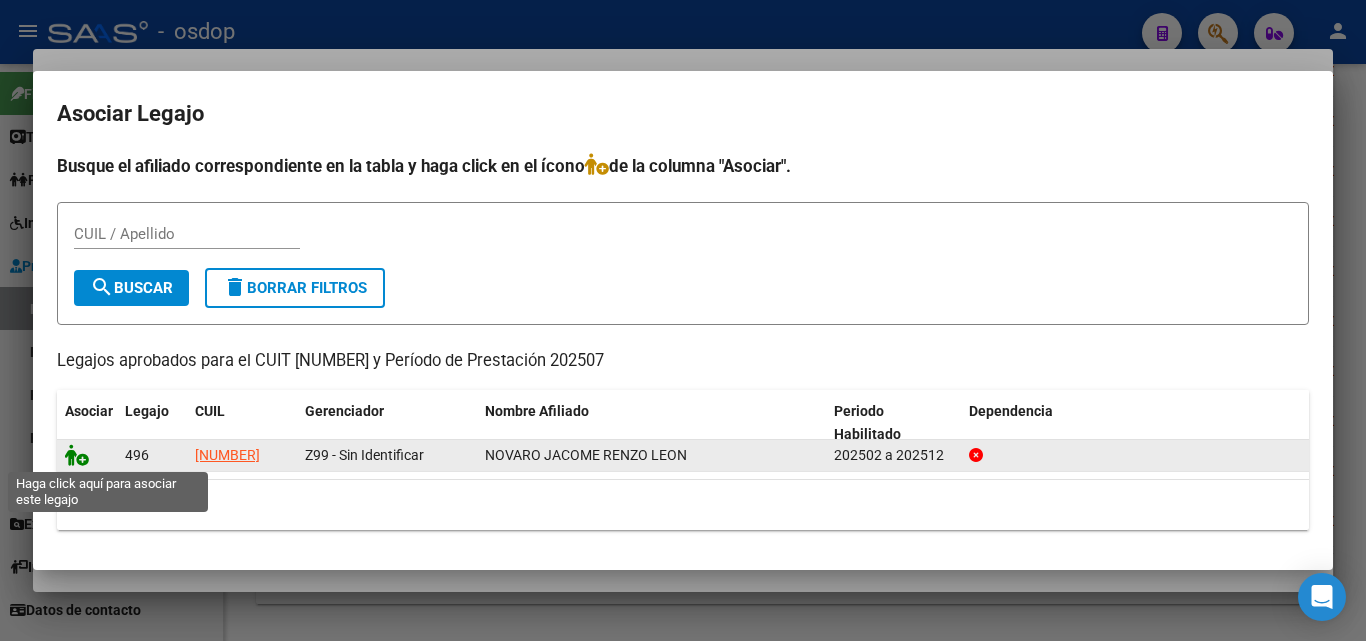 click 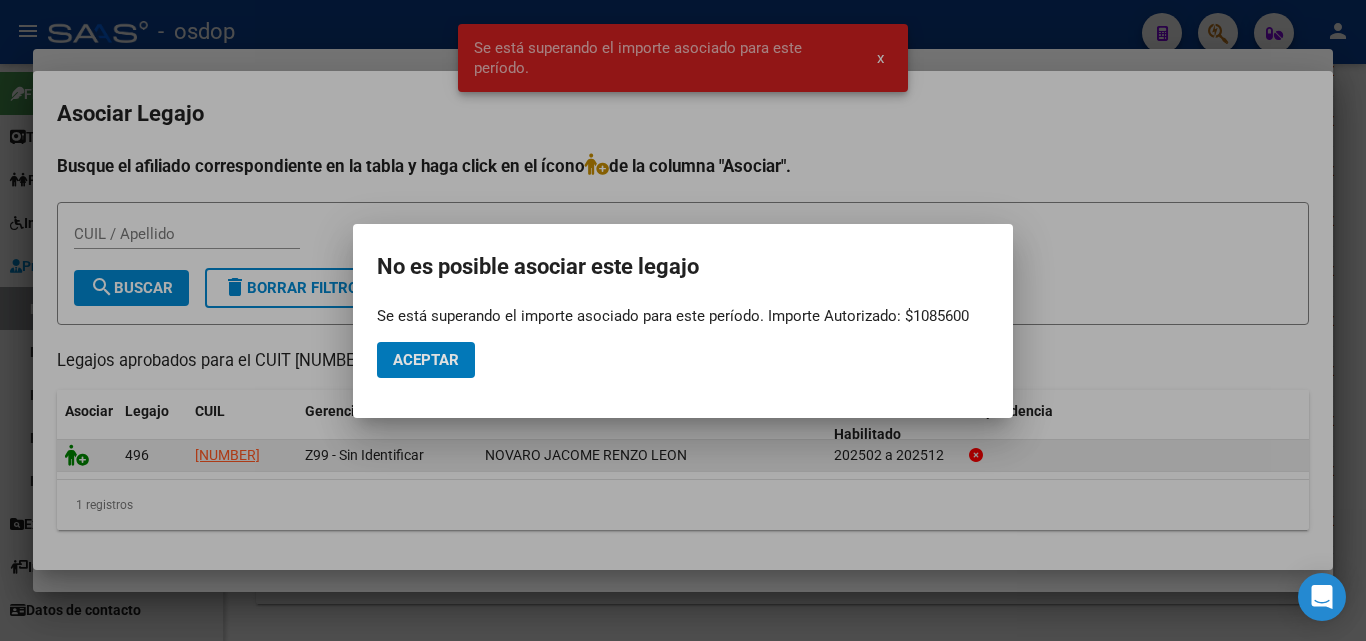 type 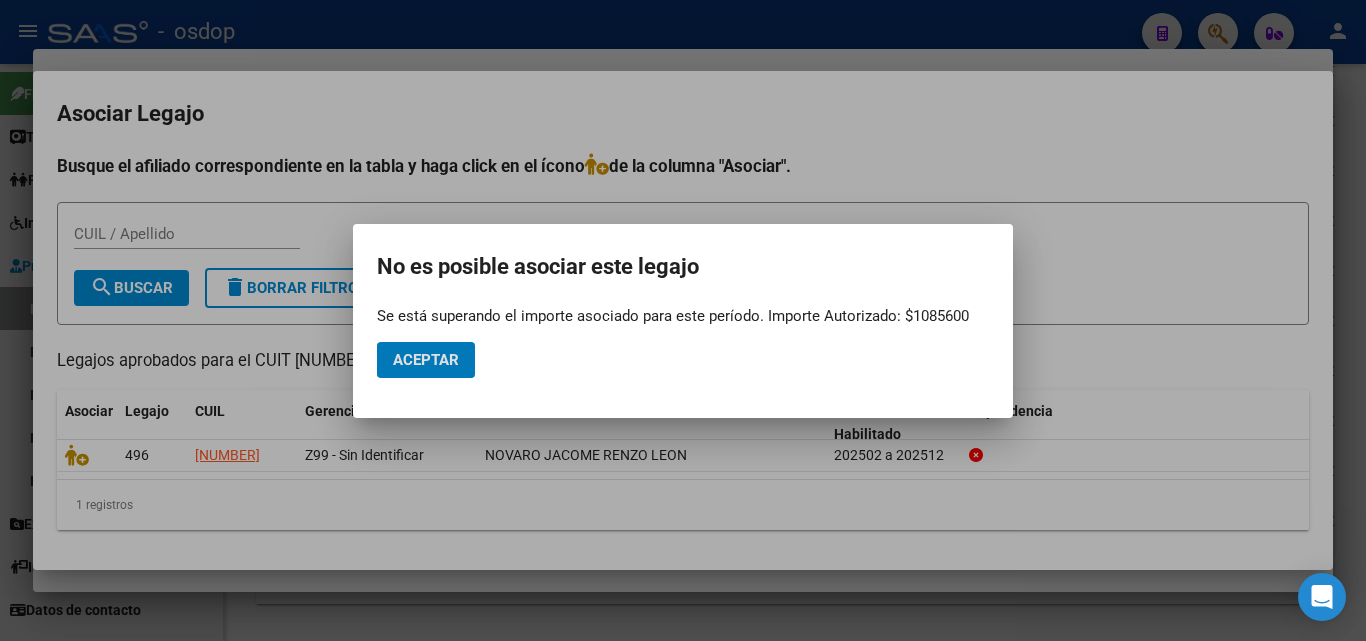 click on "Aceptar" 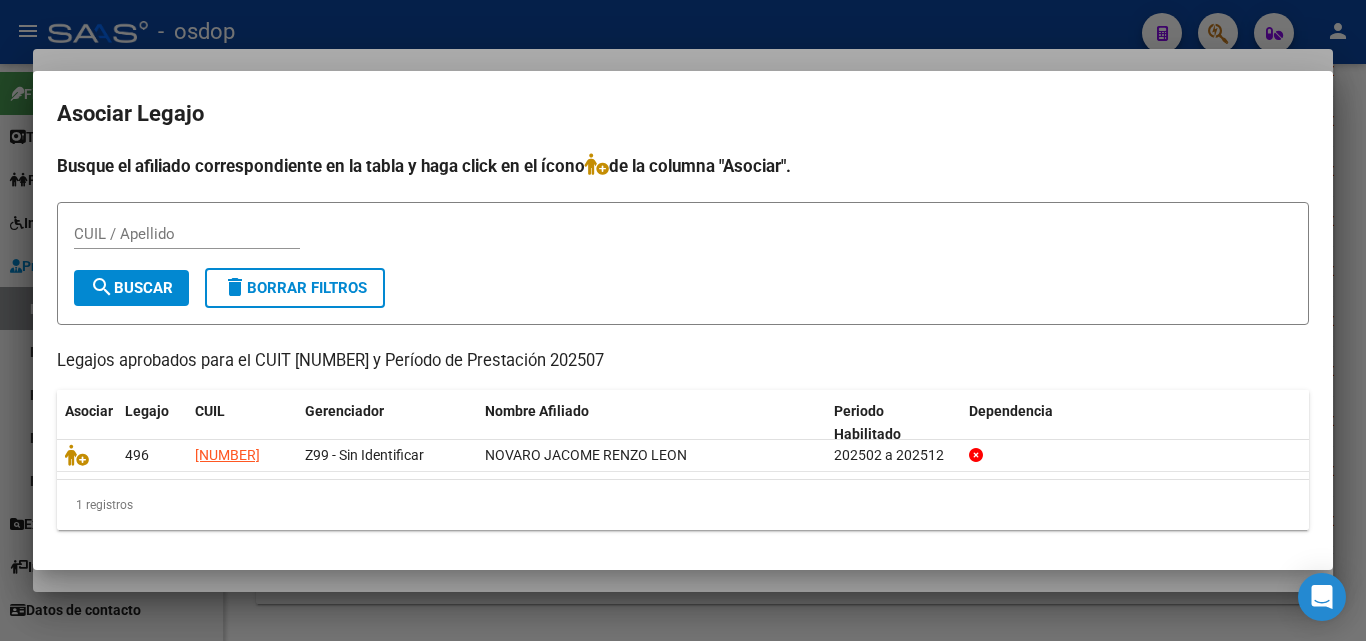 drag, startPoint x: 259, startPoint y: 358, endPoint x: 632, endPoint y: 369, distance: 373.16217 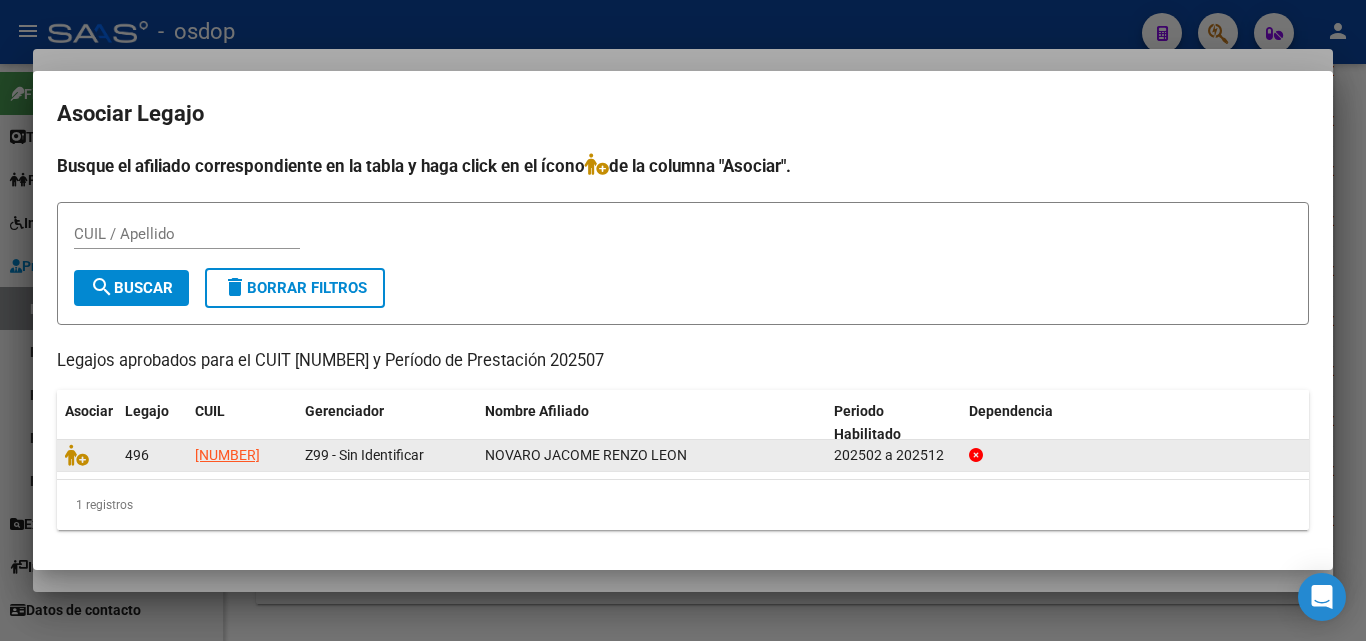 copy on "496 [NUMBER] Z99 - Sin Identificar [LAST] [LAST] [LAST] 202502 a 202512" 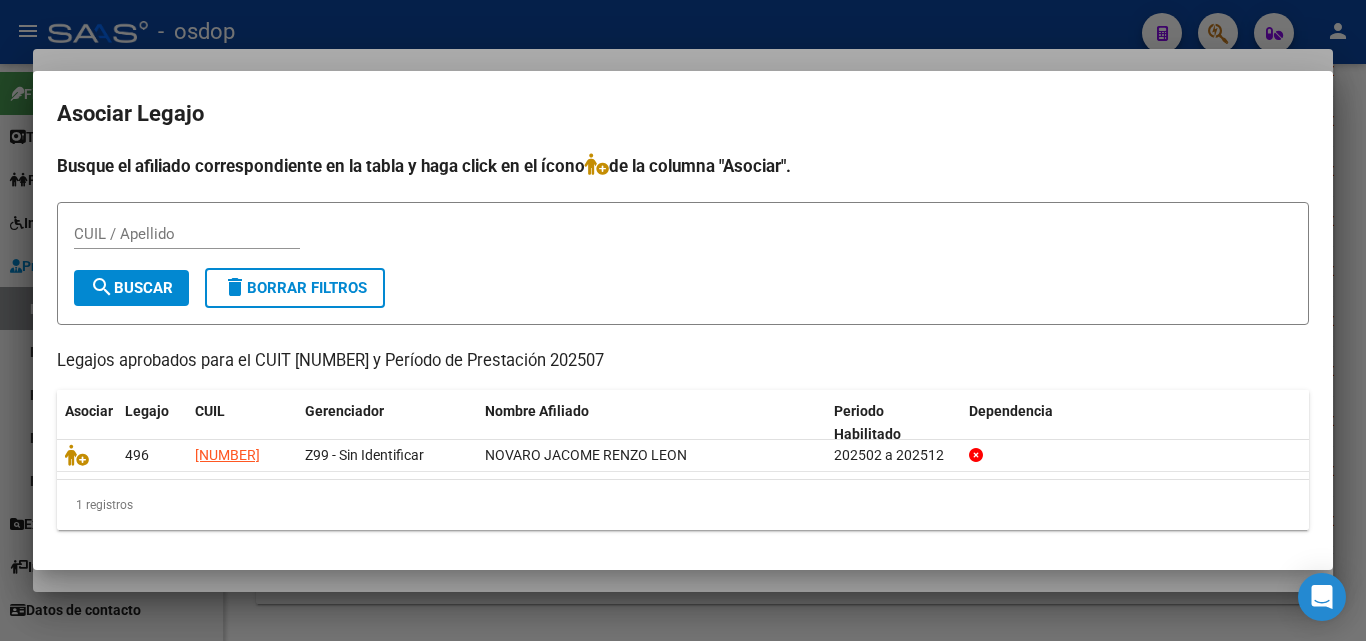 click at bounding box center [683, 320] 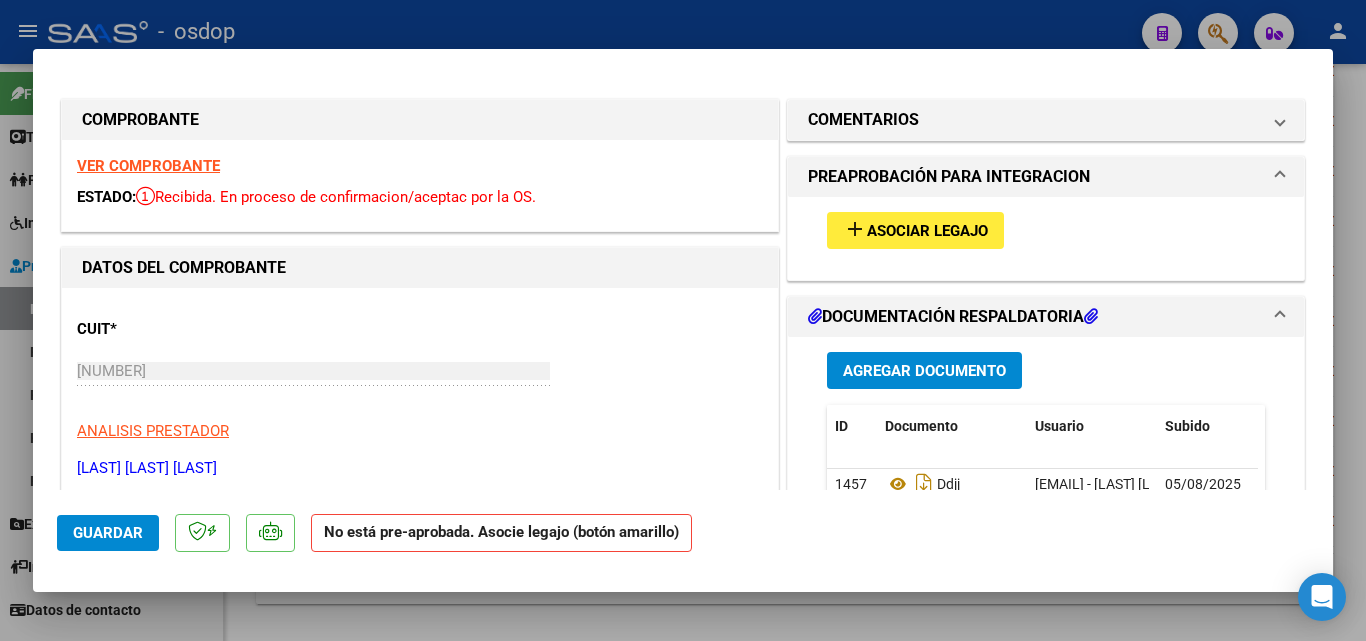 click at bounding box center (683, 320) 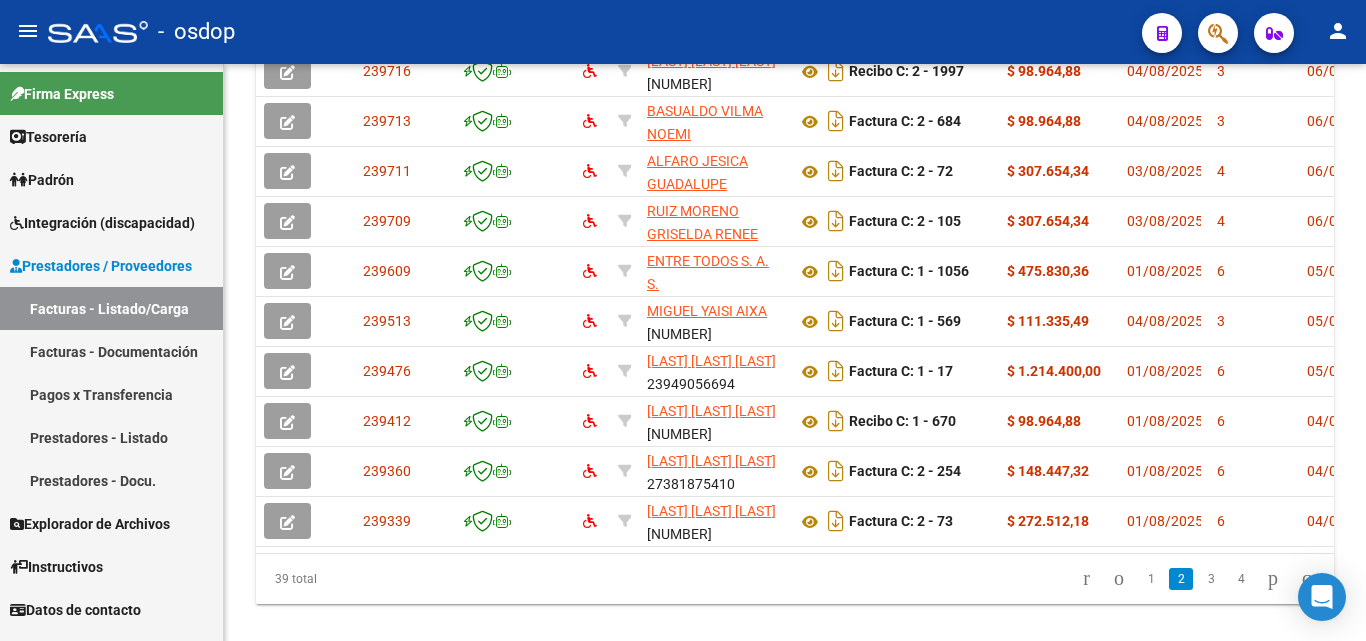 scroll, scrollTop: 800, scrollLeft: 0, axis: vertical 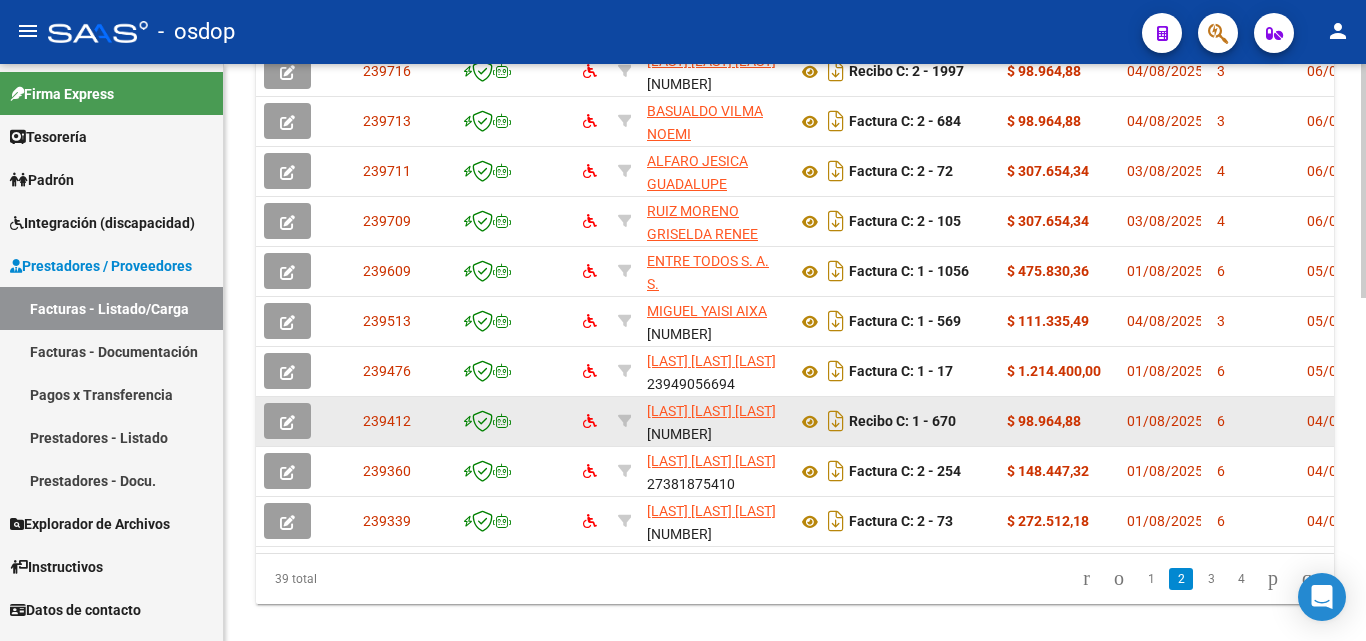 click 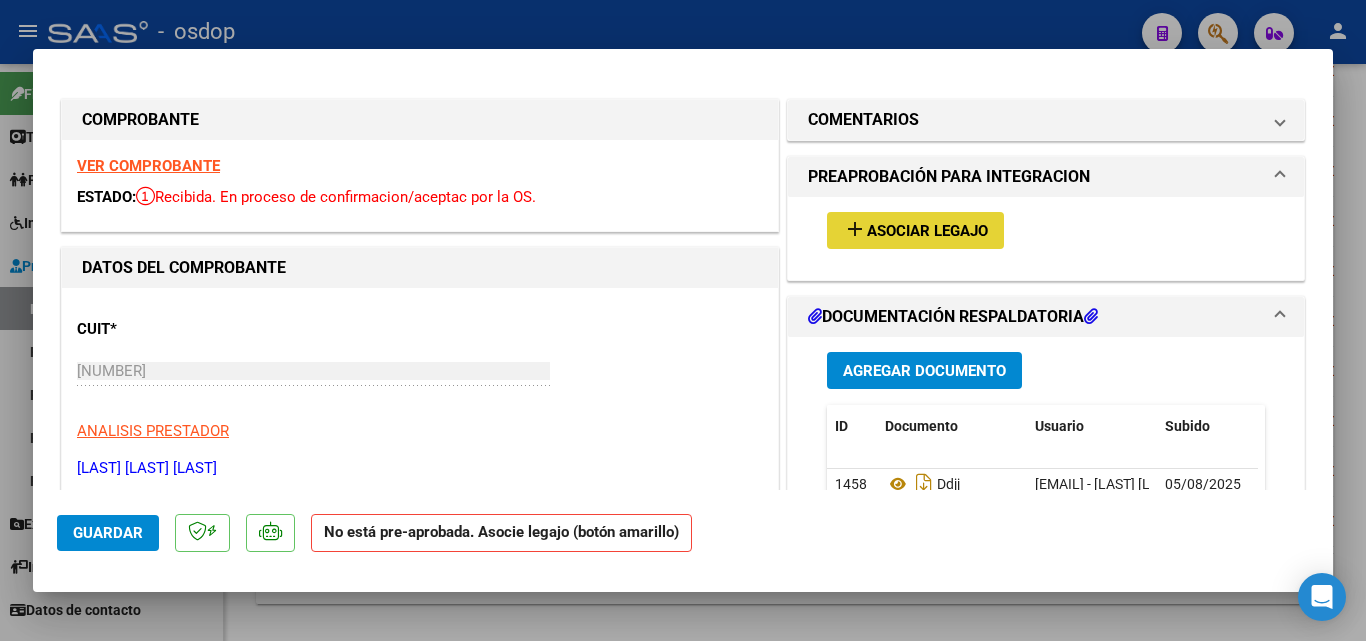 click on "add" at bounding box center [855, 229] 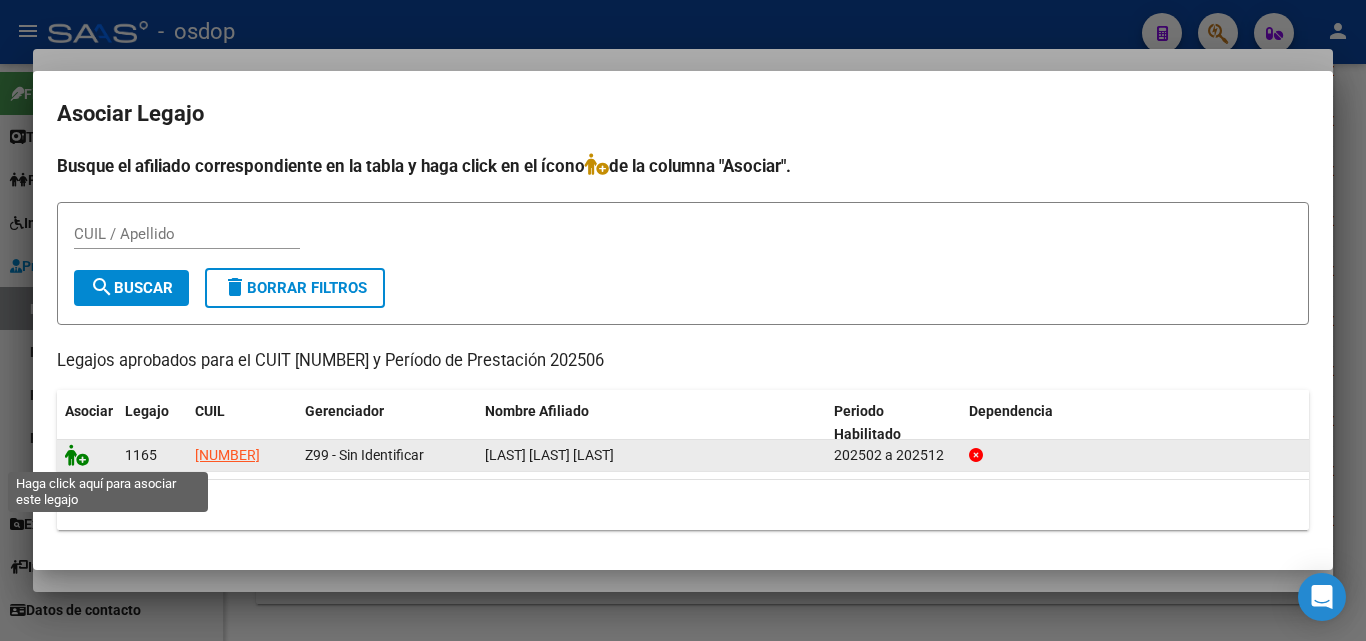 click 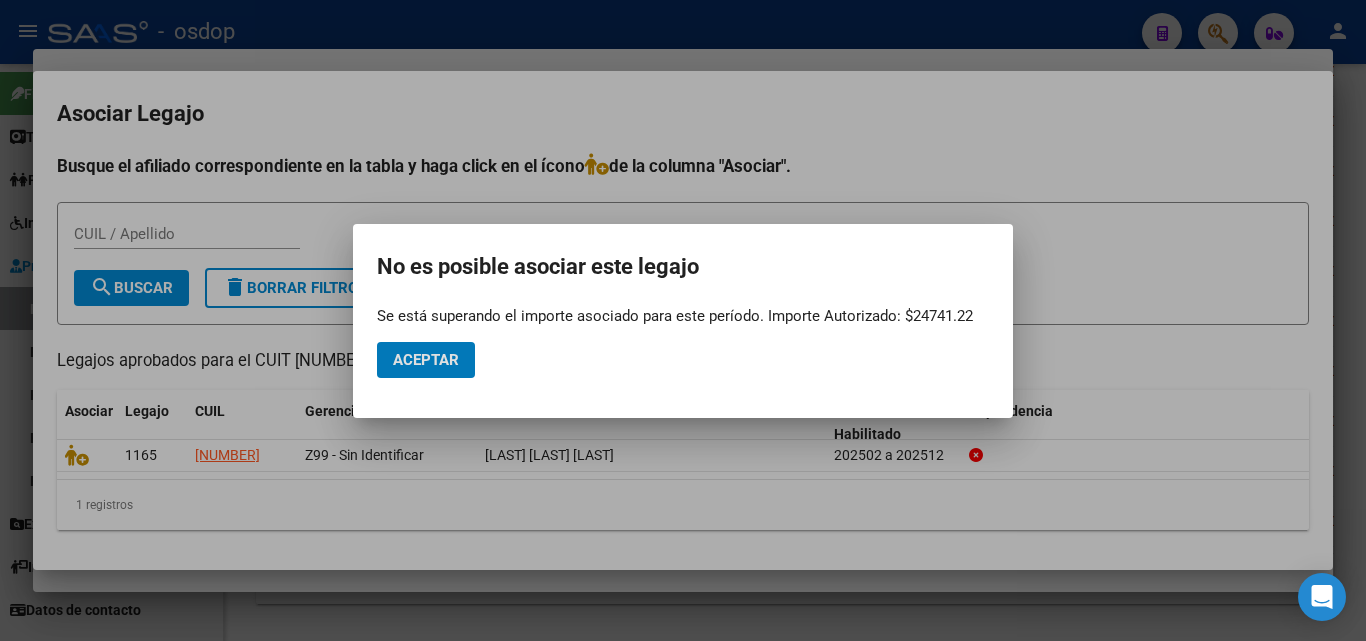 type 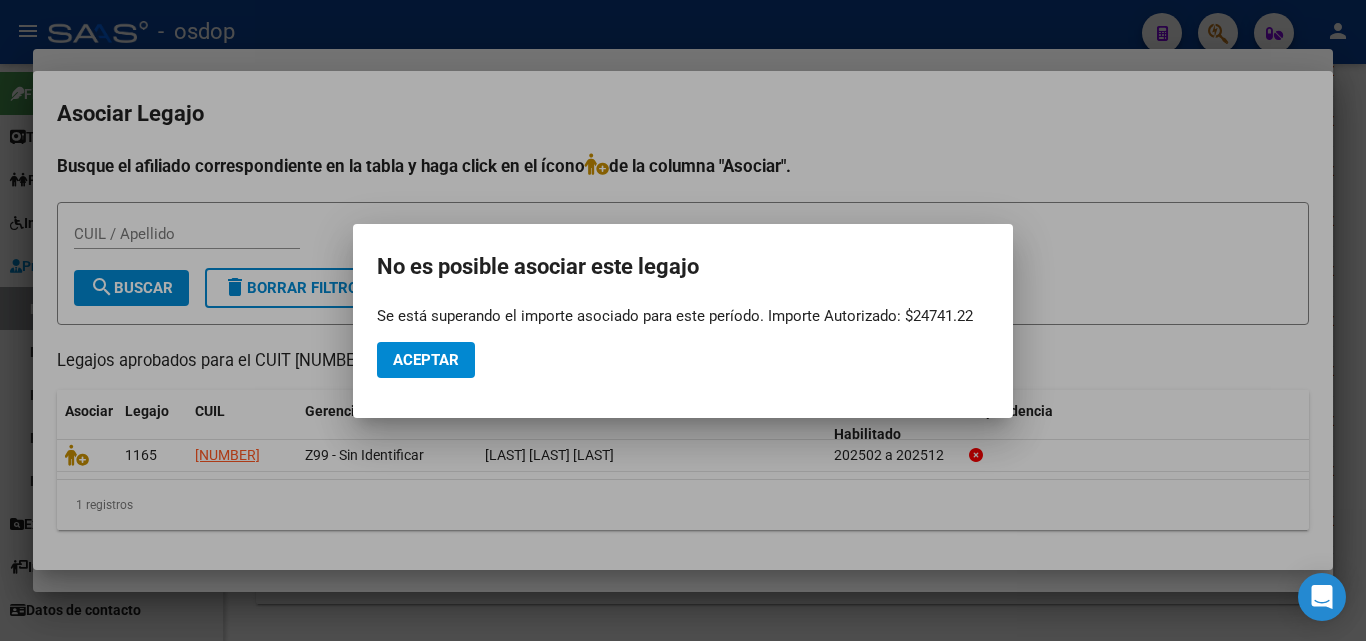 drag, startPoint x: 702, startPoint y: 269, endPoint x: 380, endPoint y: 270, distance: 322.00156 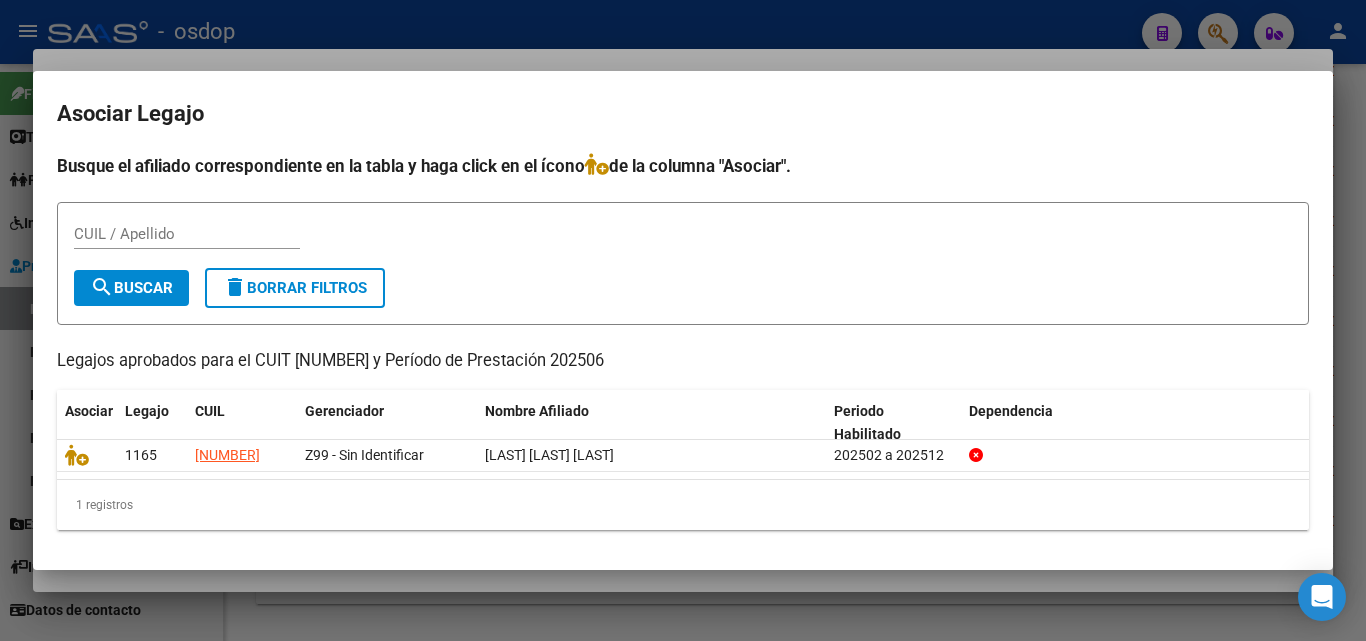 click at bounding box center (683, 320) 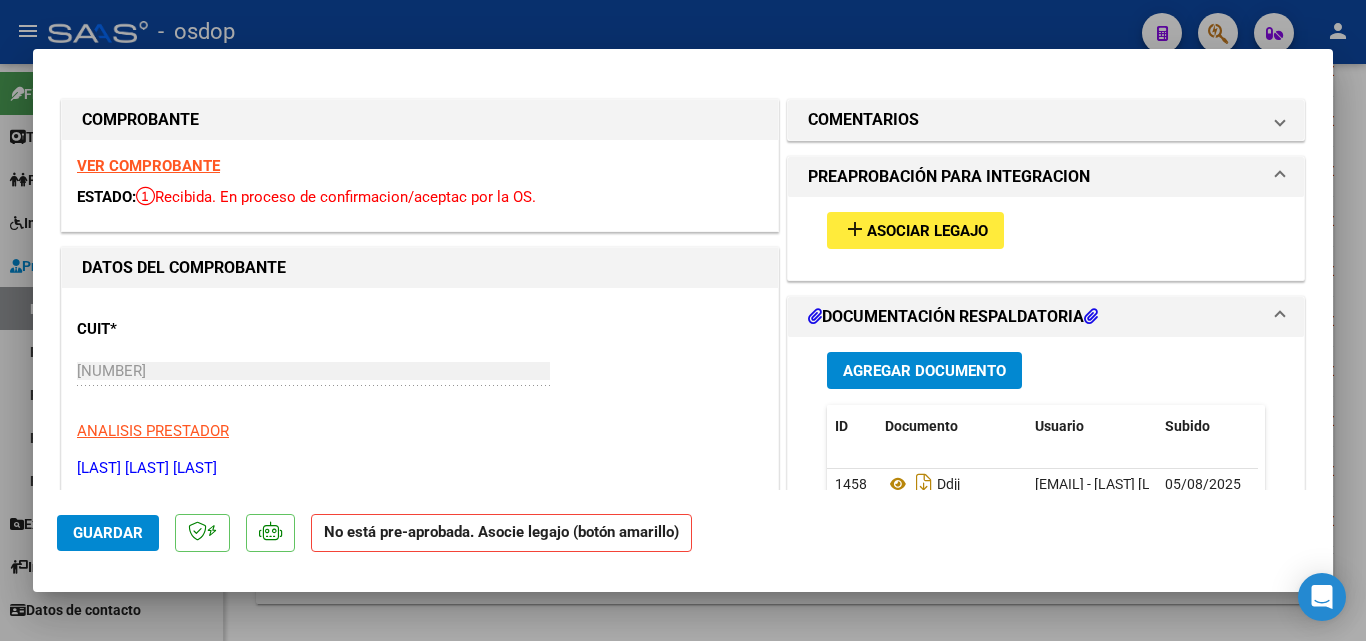 click at bounding box center (683, 320) 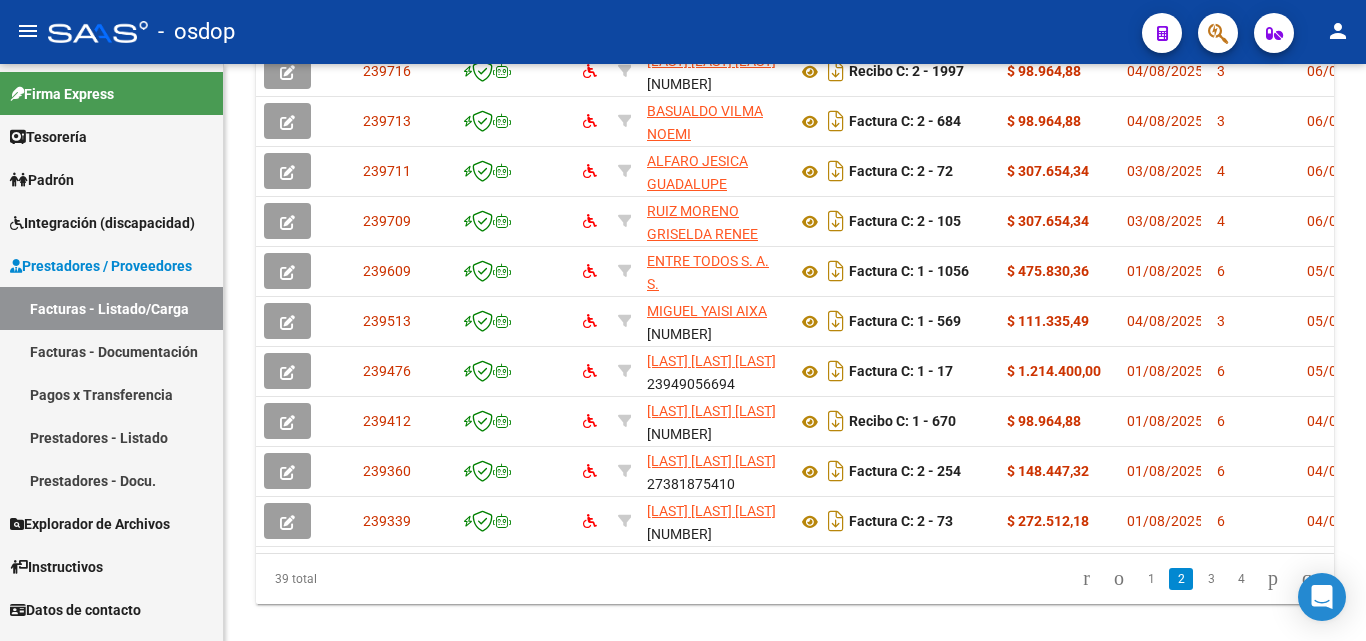 scroll, scrollTop: 800, scrollLeft: 0, axis: vertical 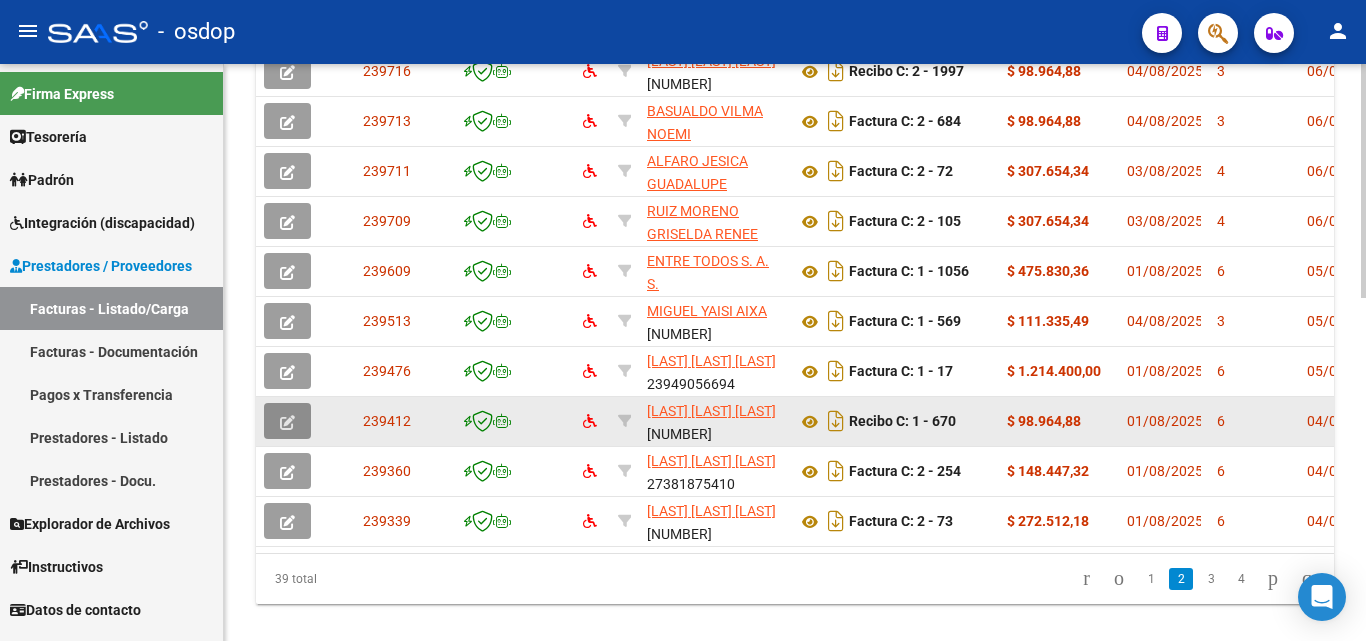 click 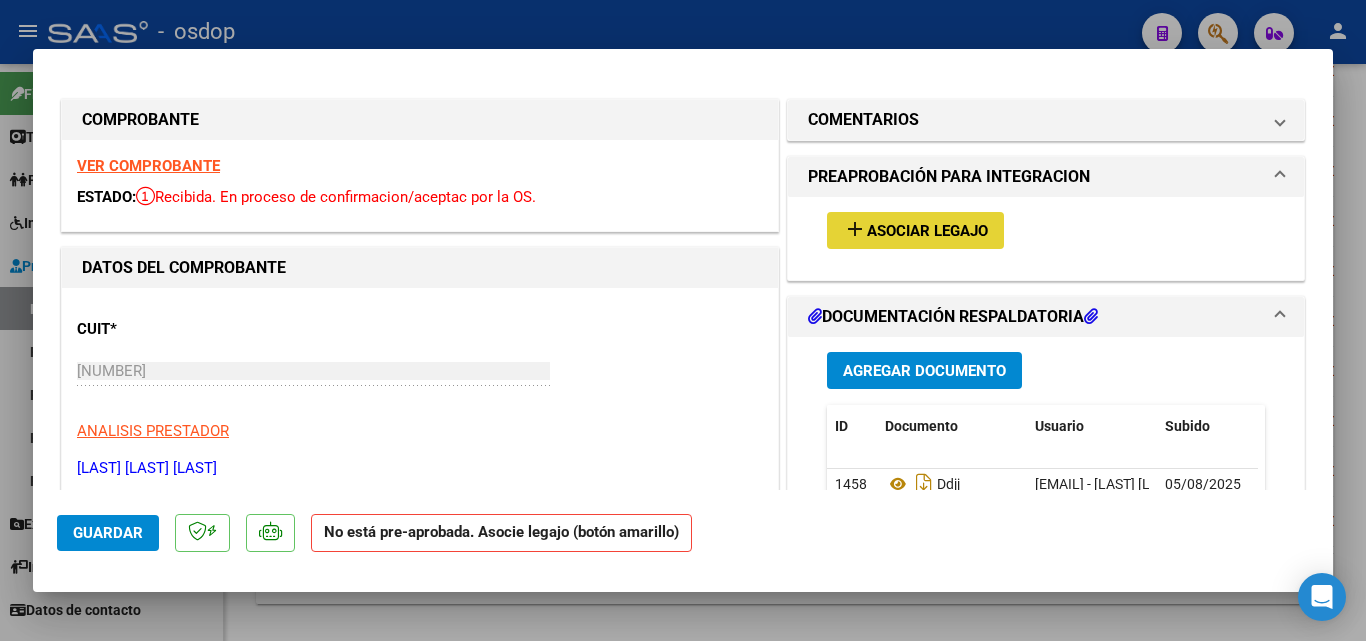 click on "add" at bounding box center [855, 229] 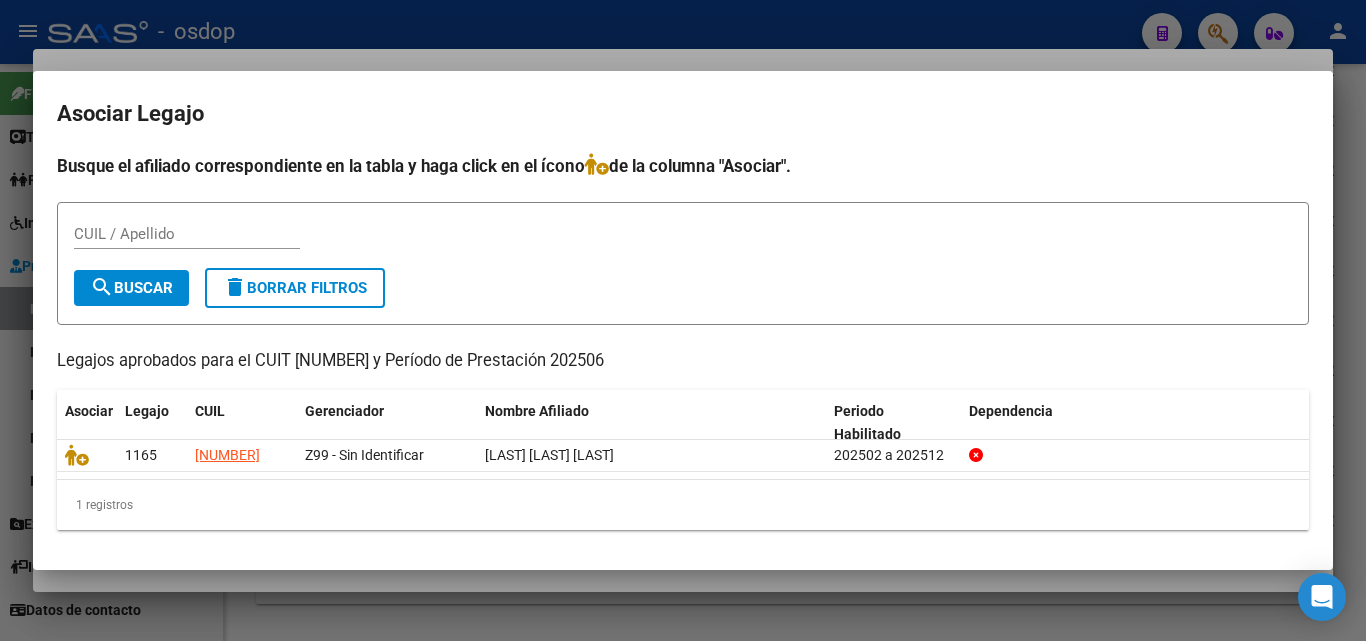 drag, startPoint x: 649, startPoint y: 360, endPoint x: 53, endPoint y: 355, distance: 596.021 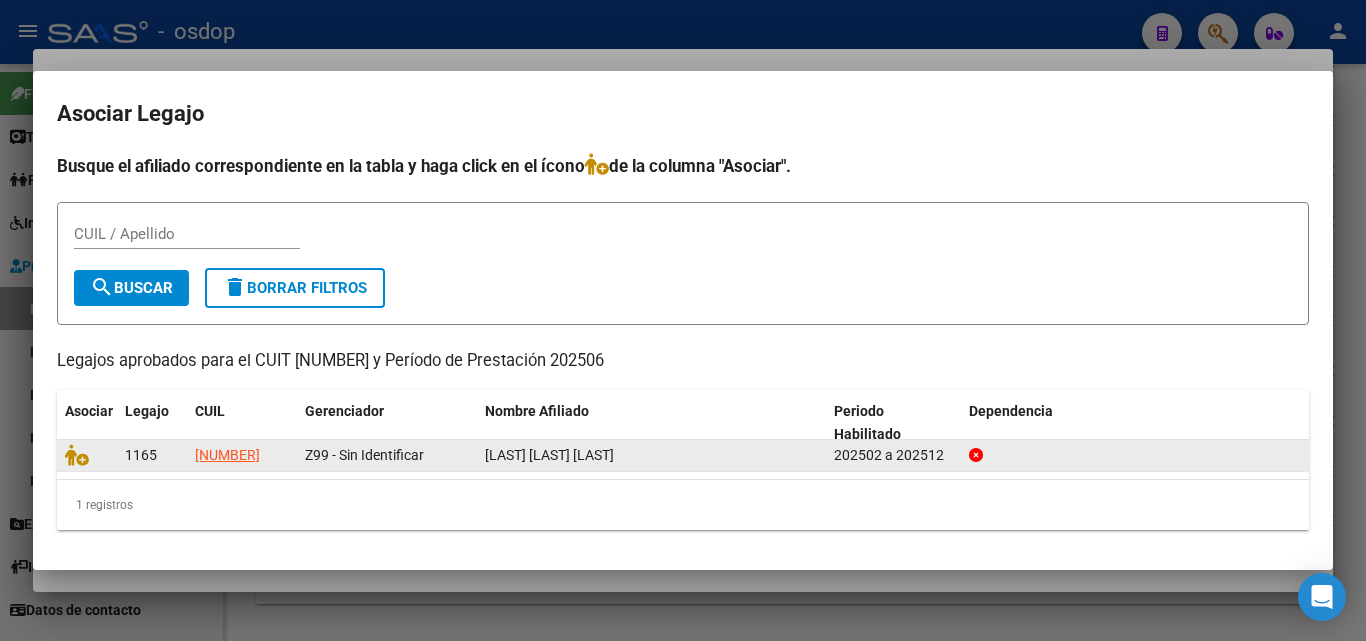 drag, startPoint x: 186, startPoint y: 450, endPoint x: 658, endPoint y: 443, distance: 472.0519 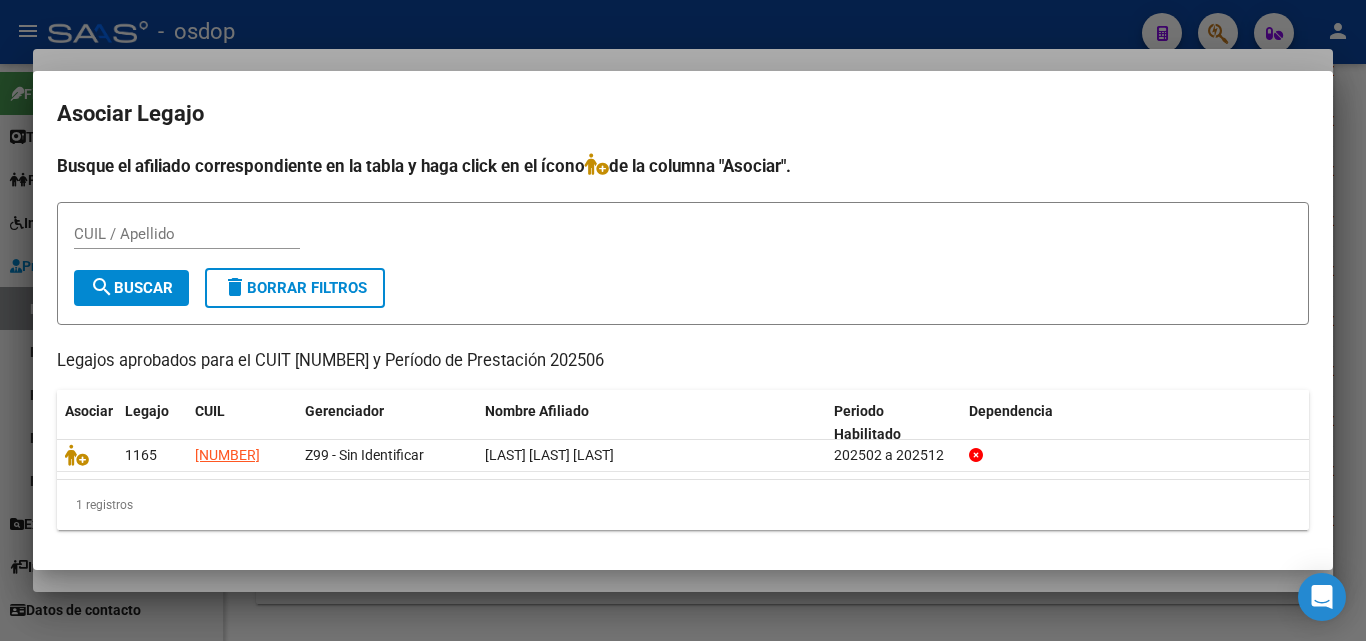 click at bounding box center [683, 320] 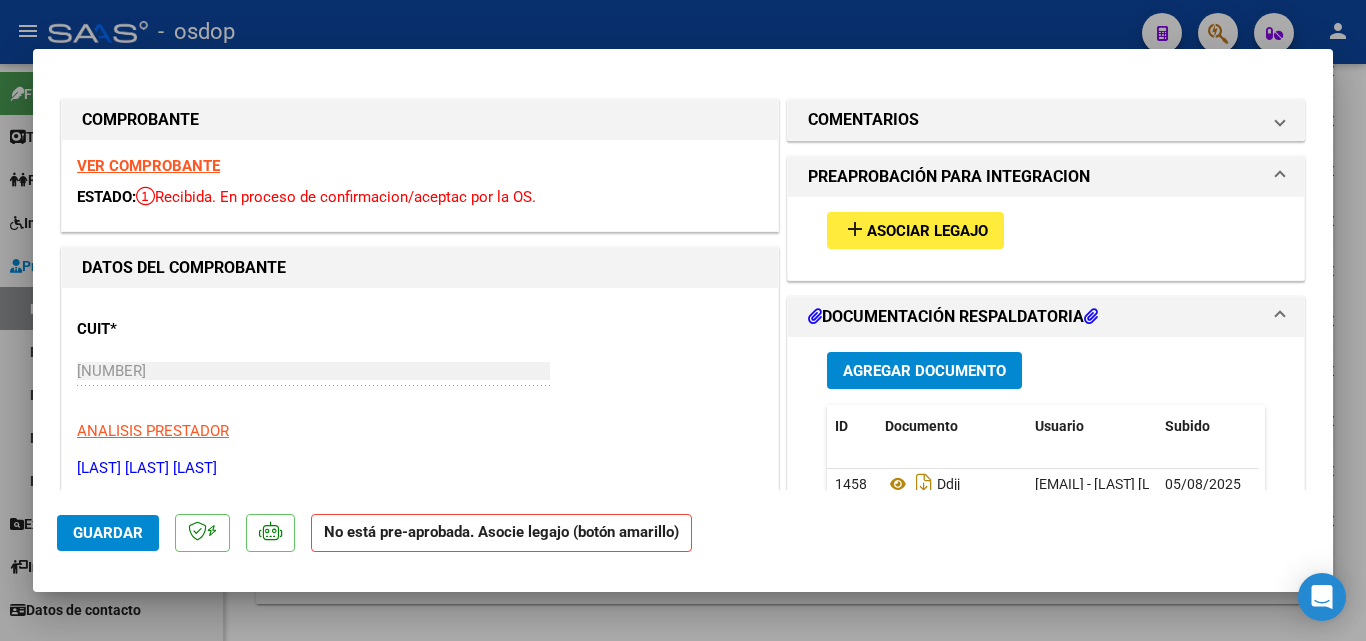 click at bounding box center [683, 320] 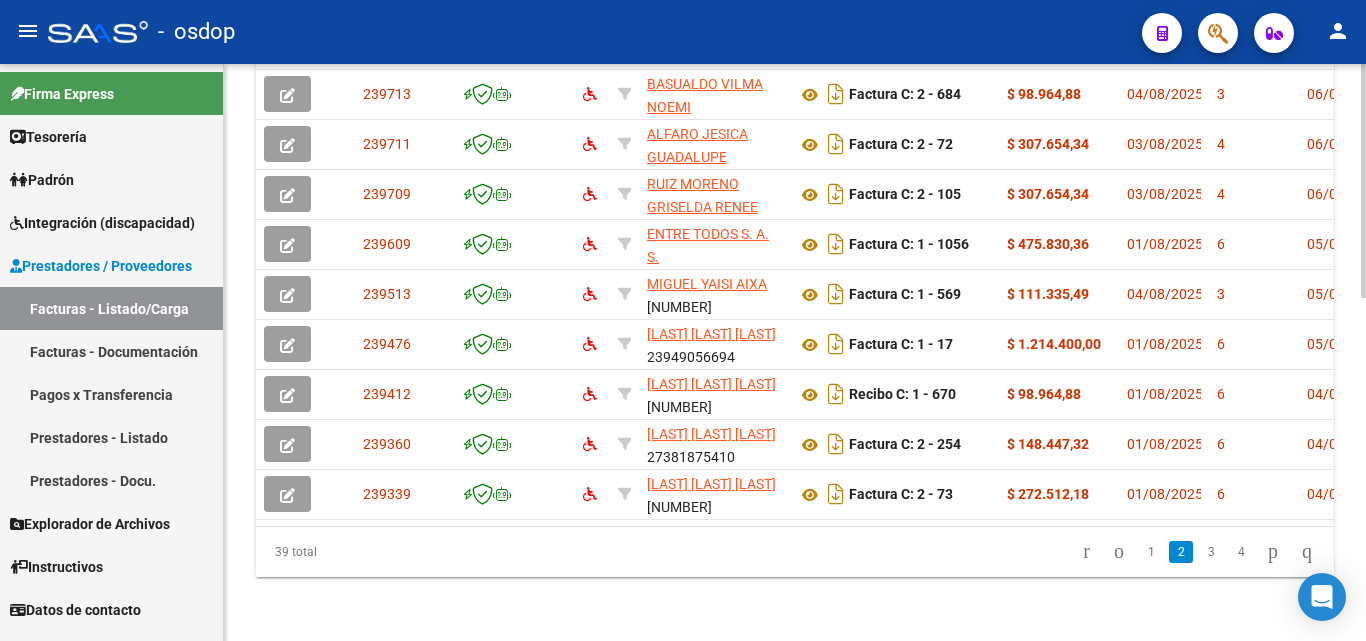 scroll, scrollTop: 843, scrollLeft: 0, axis: vertical 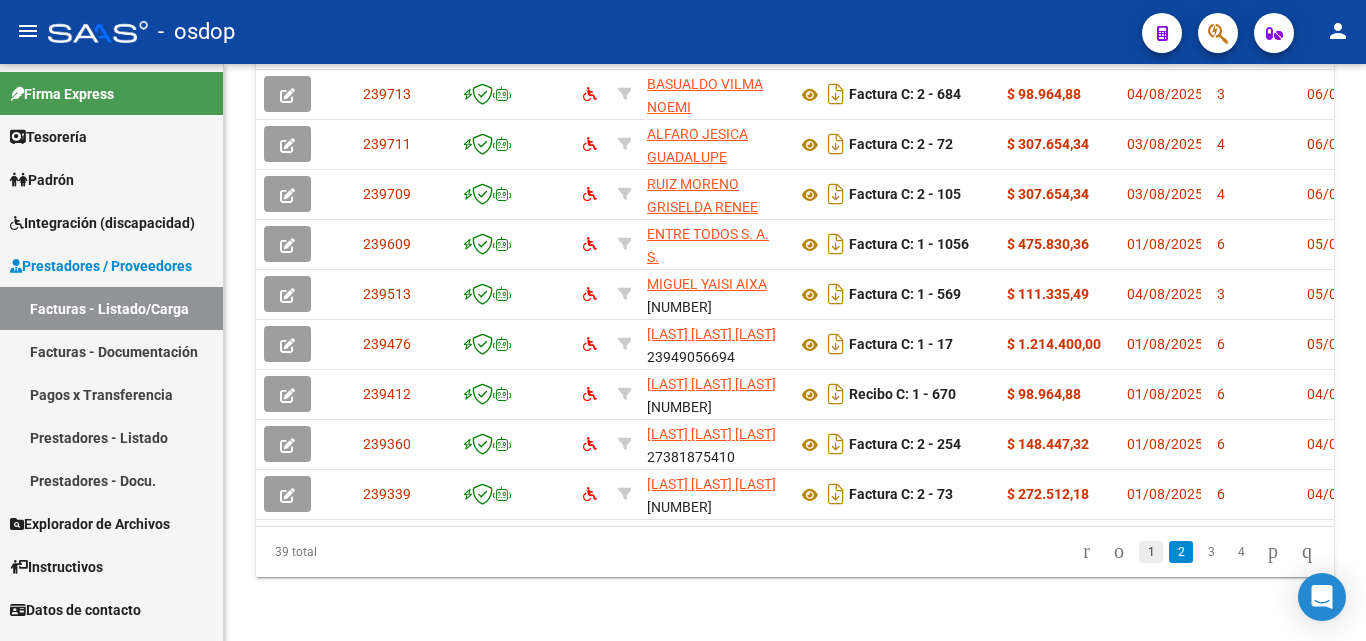 click on "1" 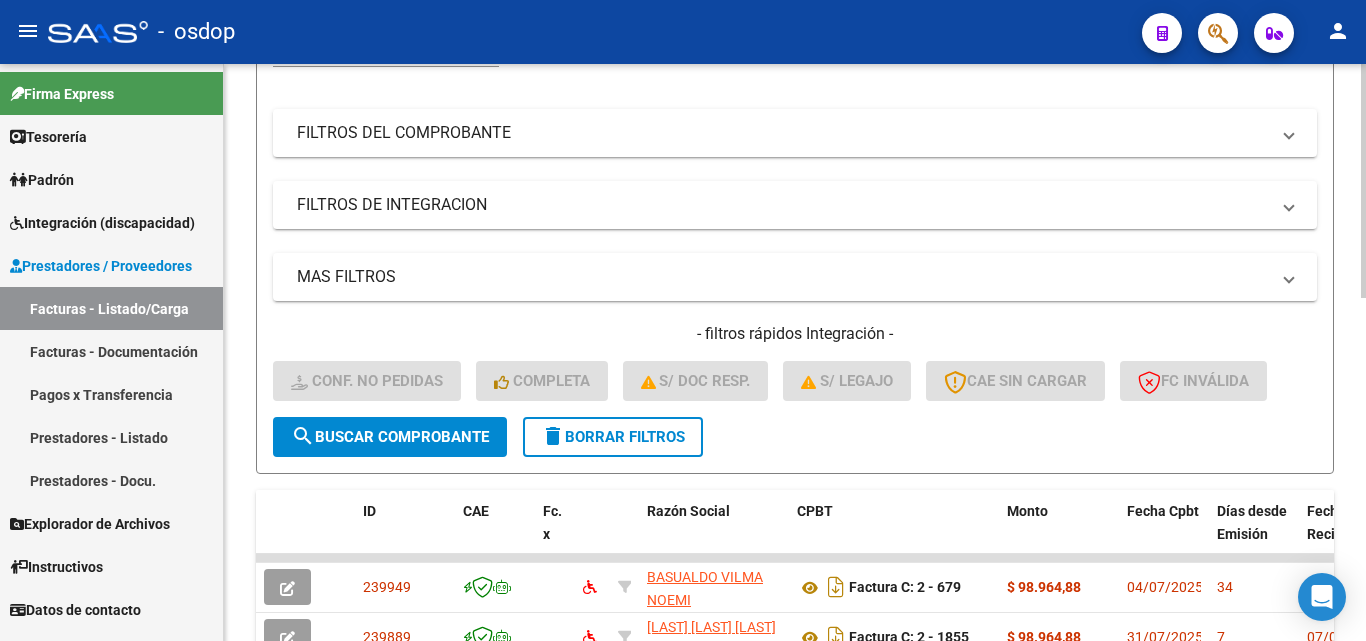 scroll, scrollTop: 0, scrollLeft: 0, axis: both 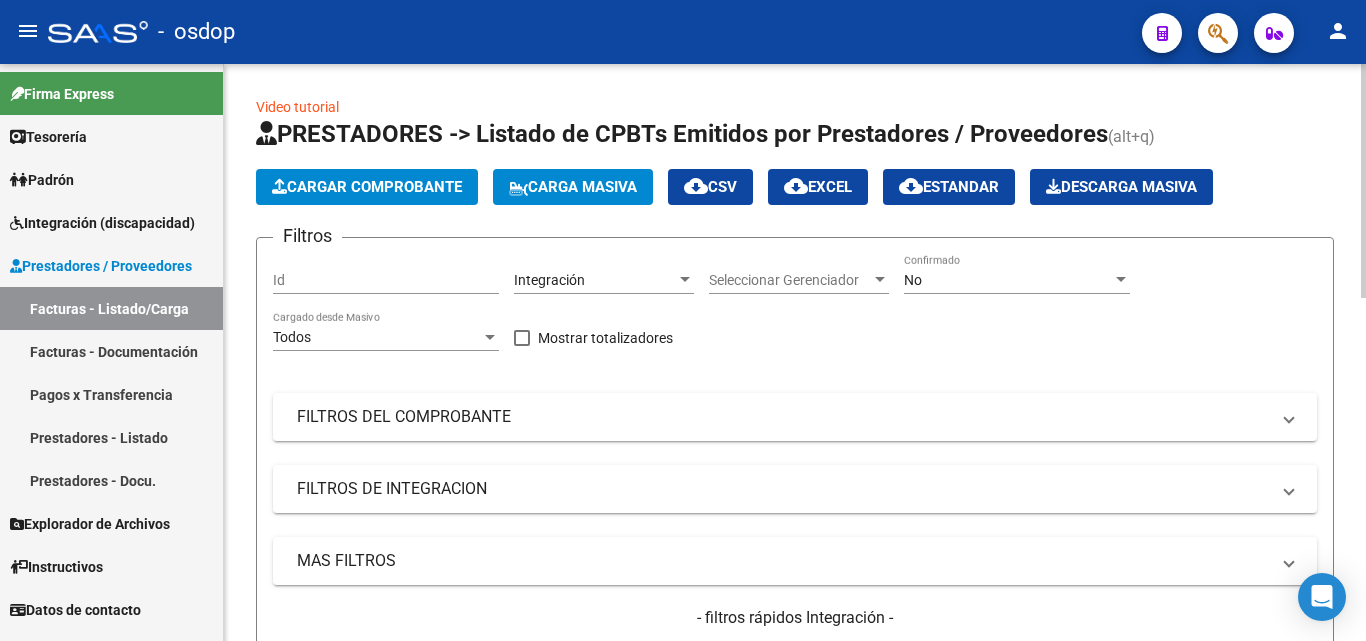 click on "Cargar Comprobante" 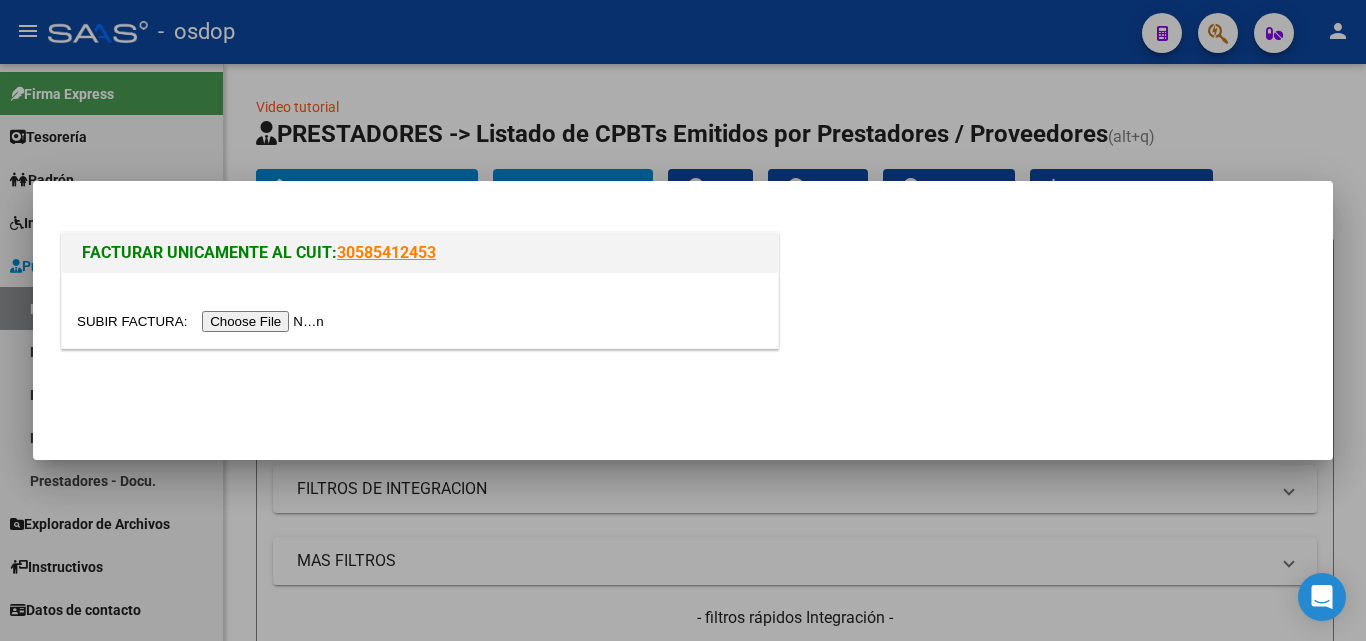 click at bounding box center [203, 321] 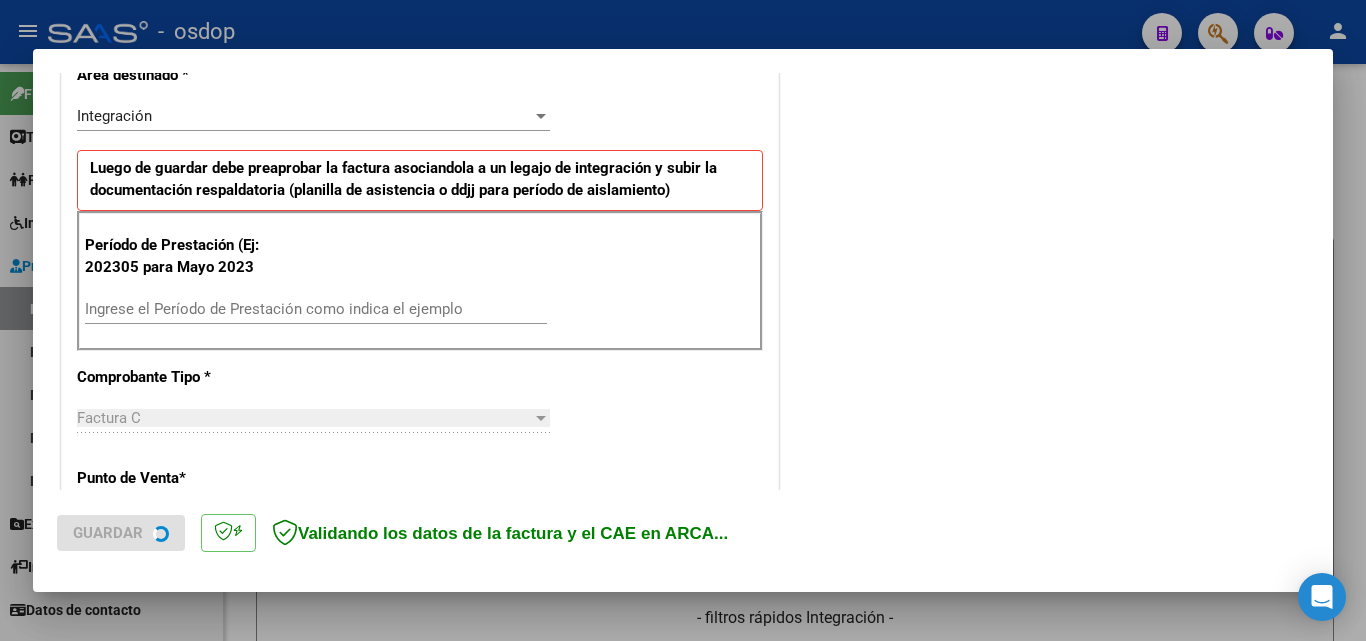 scroll, scrollTop: 500, scrollLeft: 0, axis: vertical 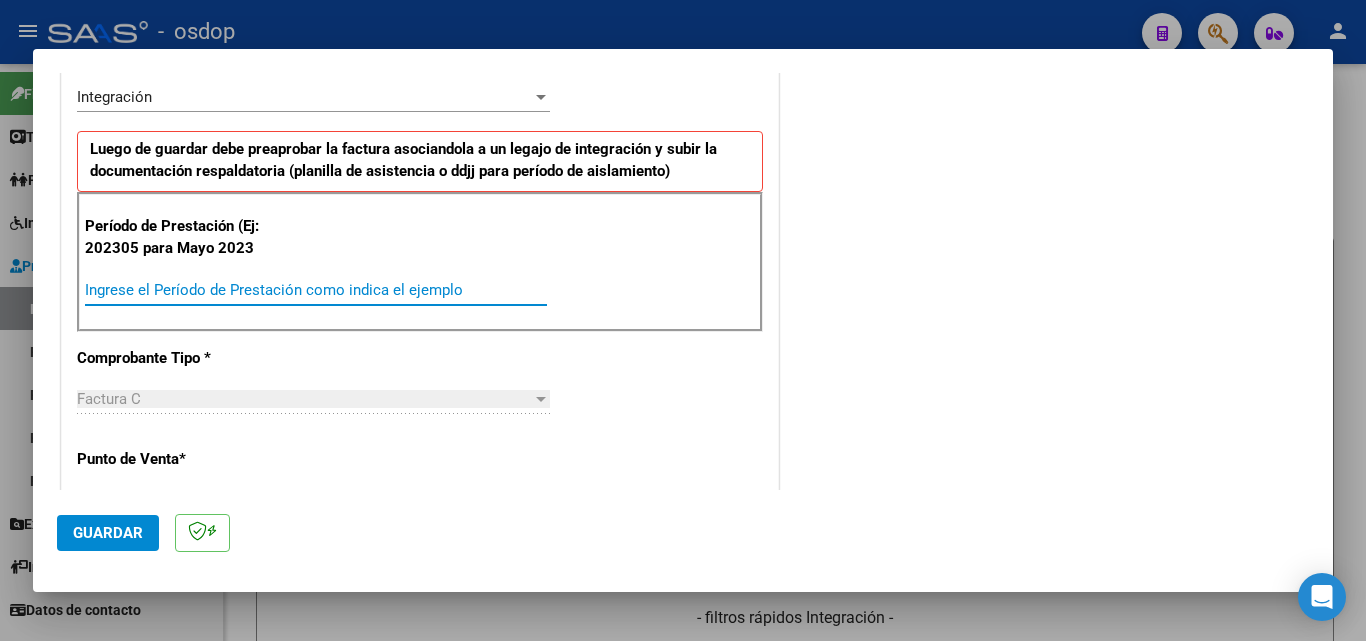 click on "Ingrese el Período de Prestación como indica el ejemplo" at bounding box center (316, 290) 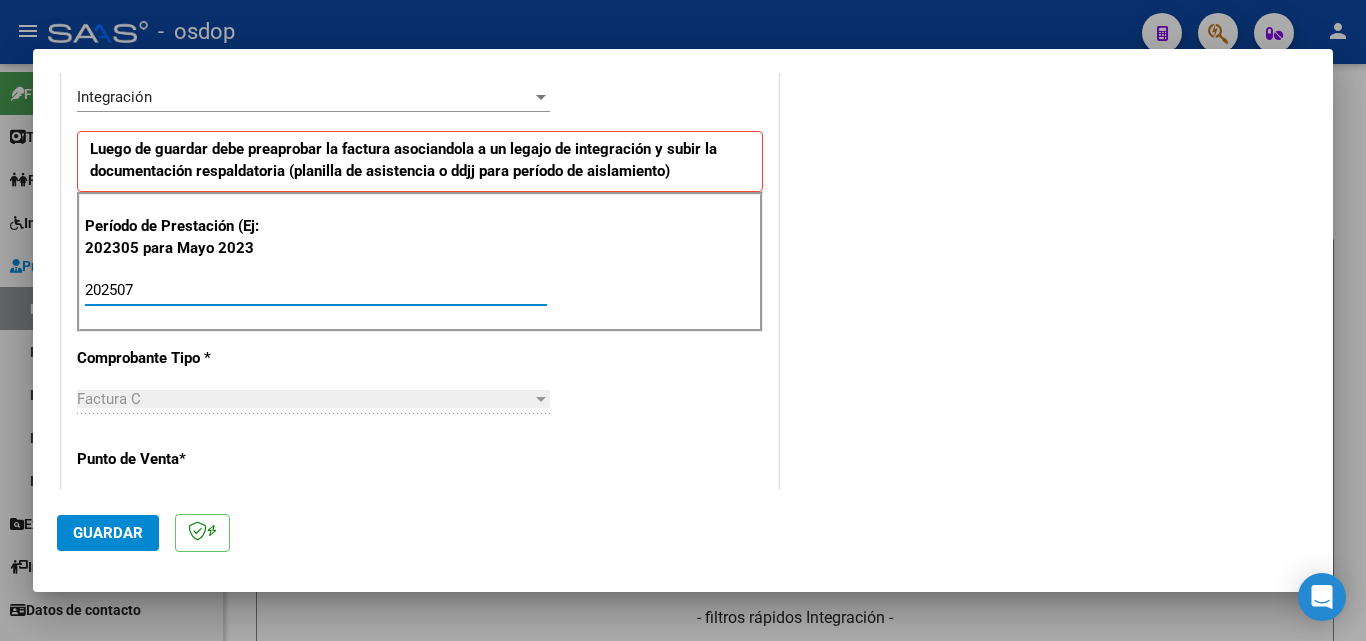 type on "202507" 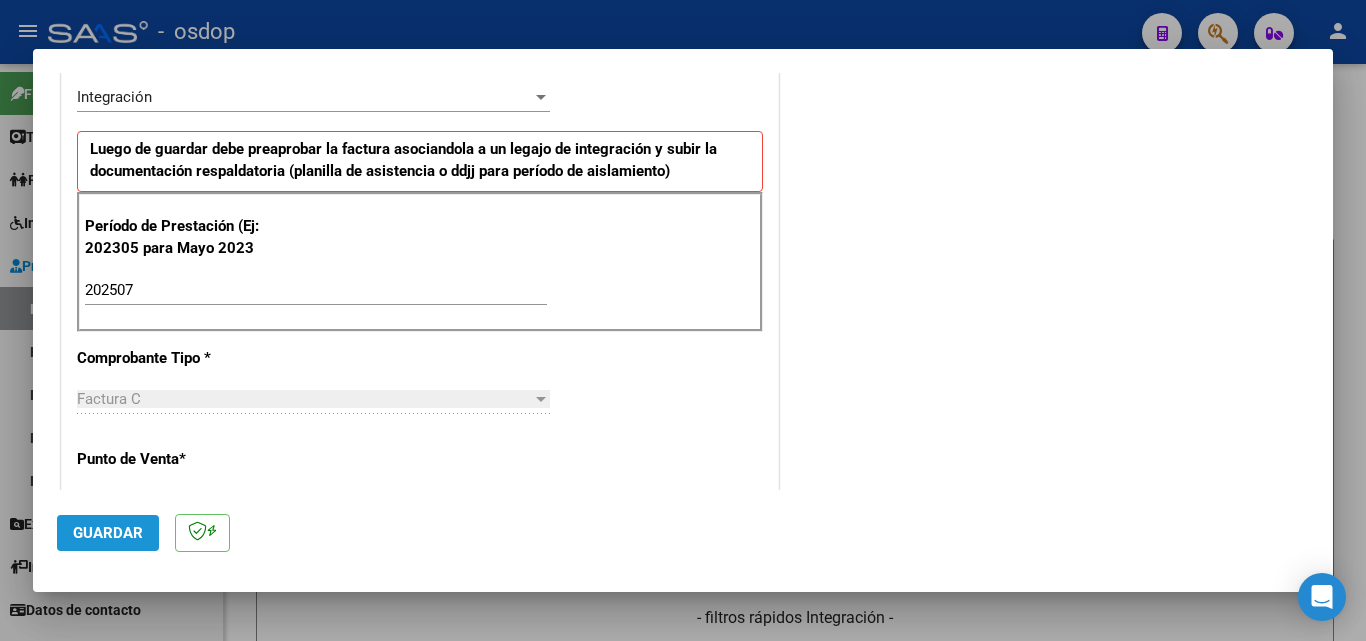 click on "Guardar" 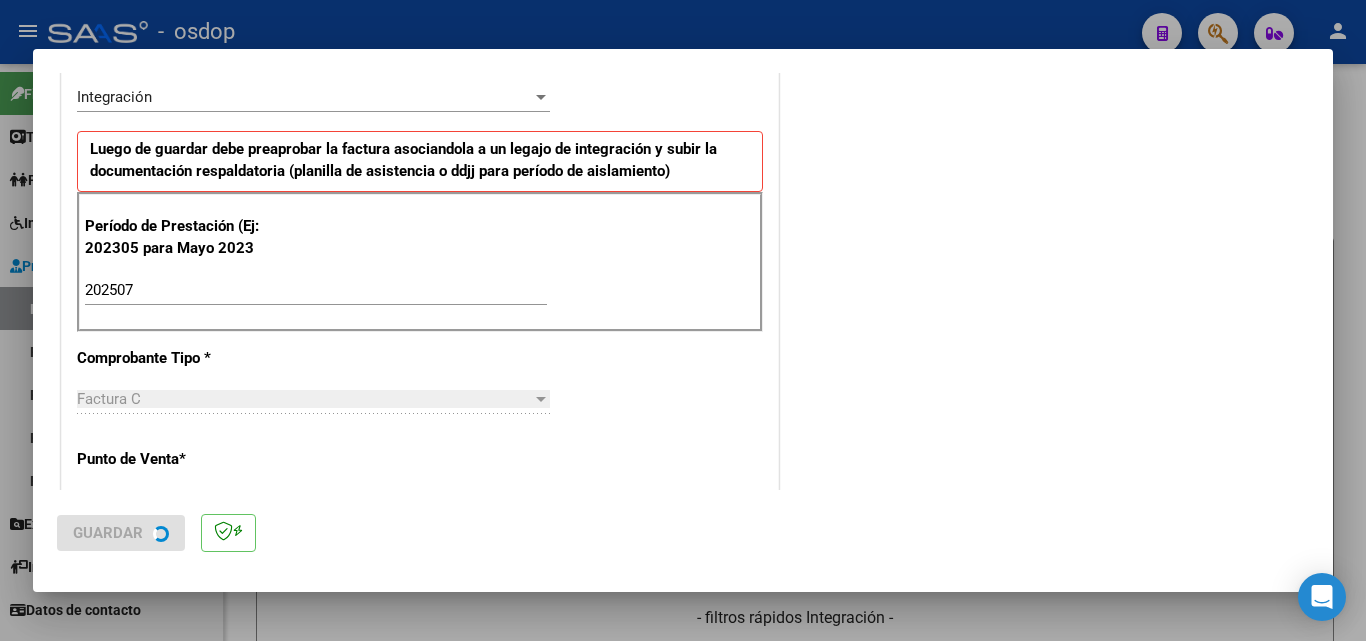 scroll, scrollTop: 0, scrollLeft: 0, axis: both 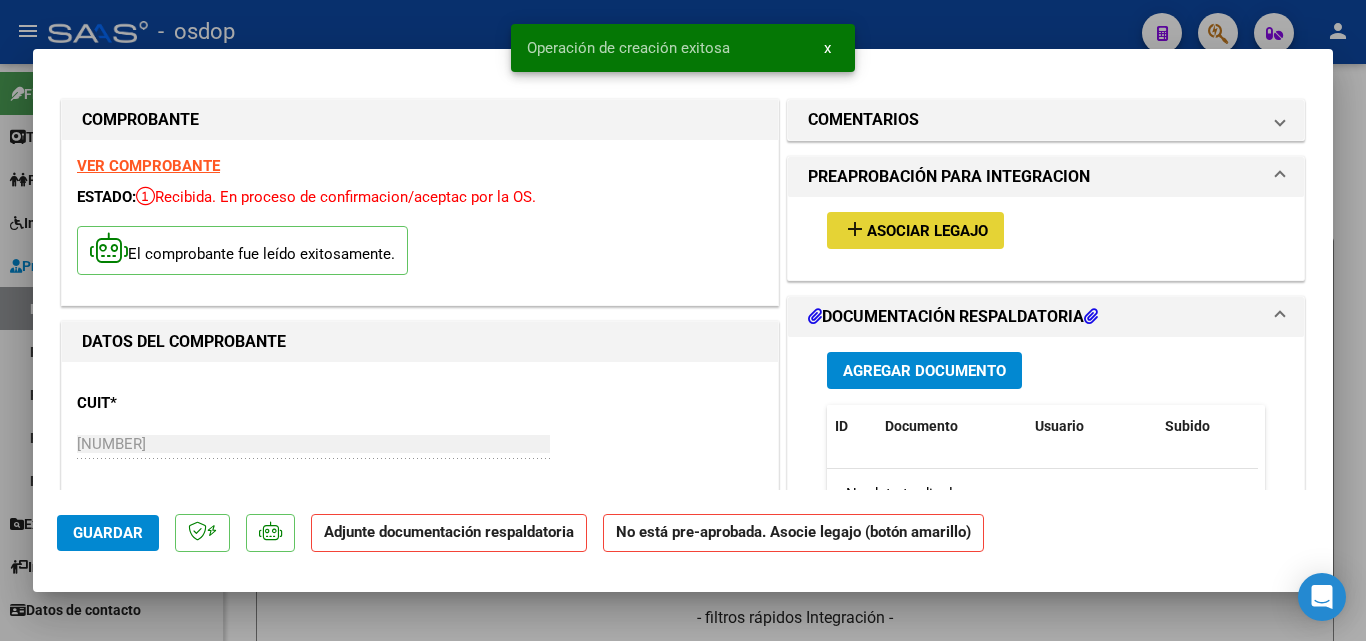 click on "add" at bounding box center [855, 229] 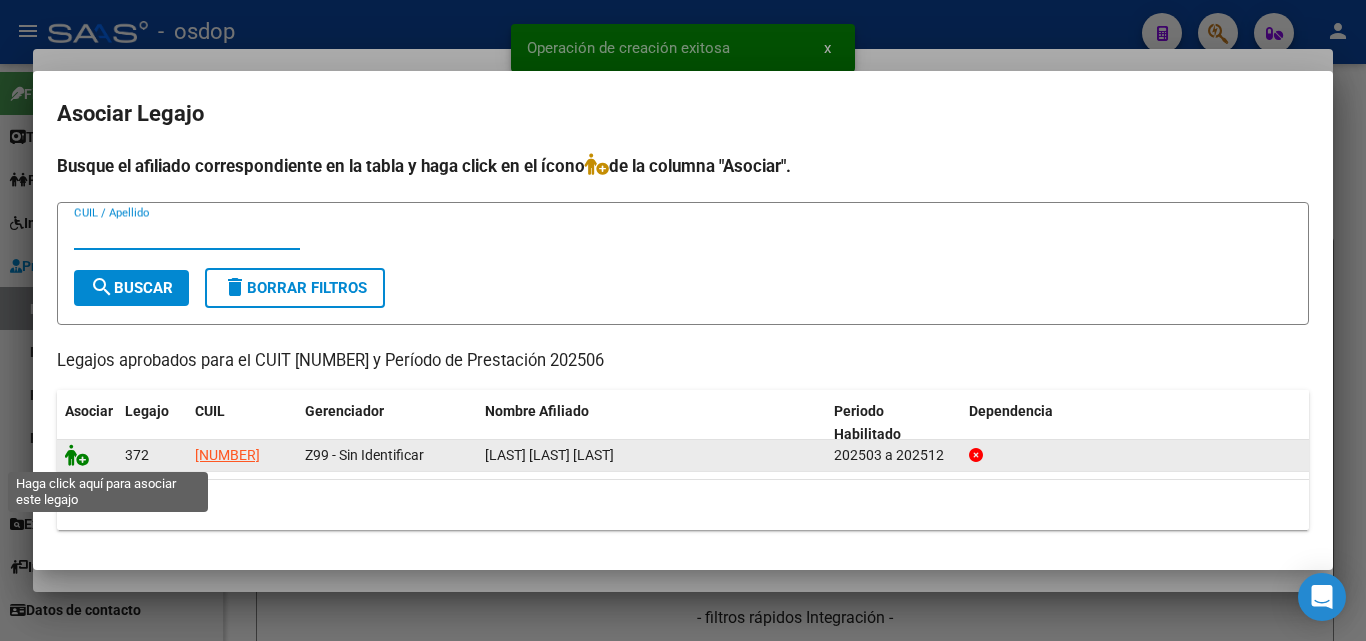click 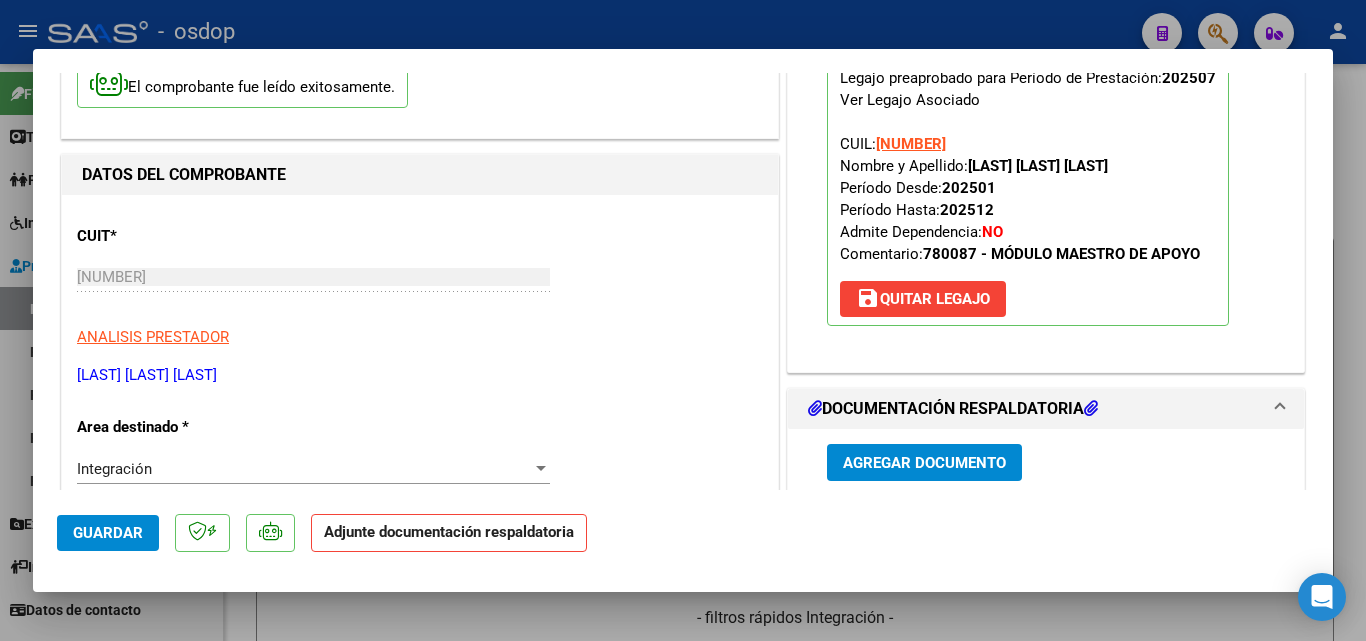 scroll, scrollTop: 300, scrollLeft: 0, axis: vertical 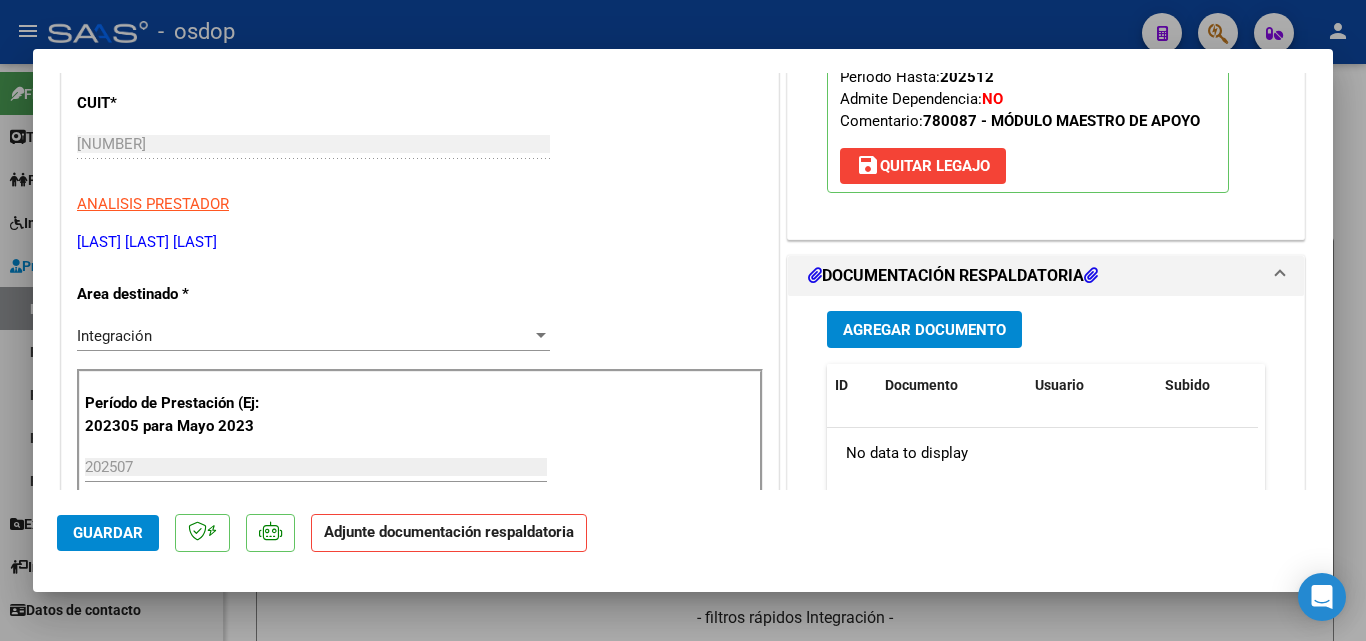 click on "Agregar Documento" at bounding box center (924, 330) 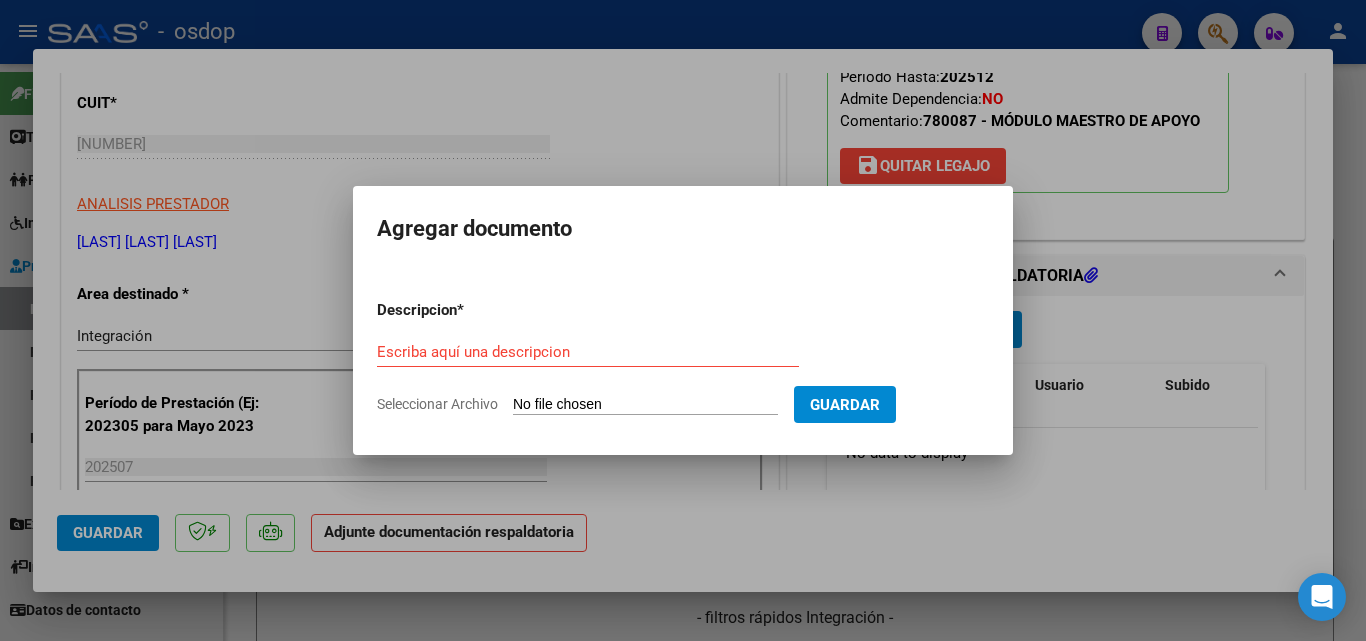 click on "Seleccionar Archivo" at bounding box center (645, 405) 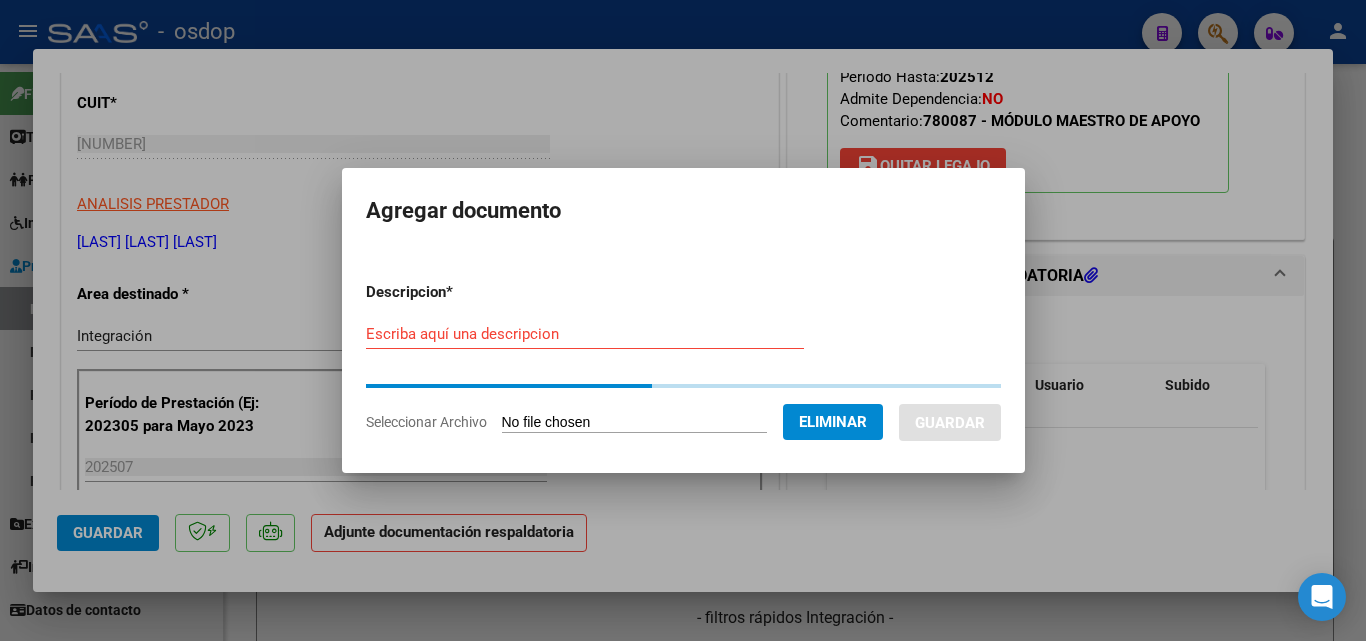 click on "Escriba aquí una descripcion" at bounding box center [585, 334] 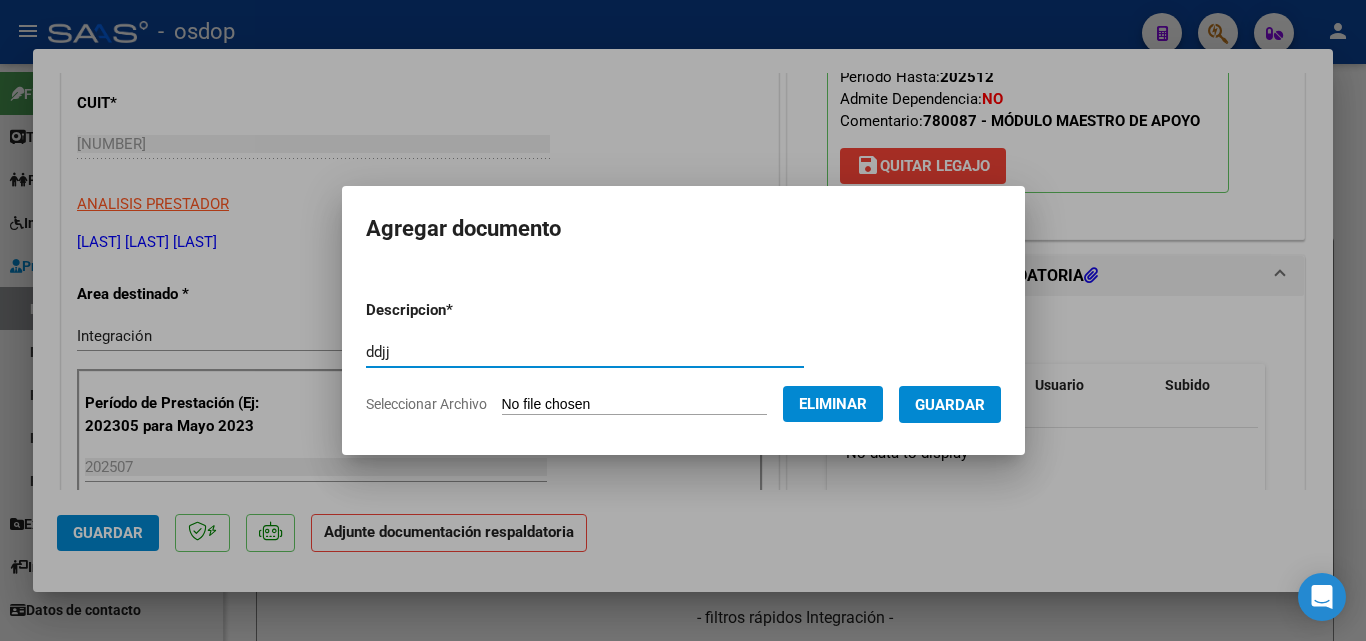 type on "ddjj" 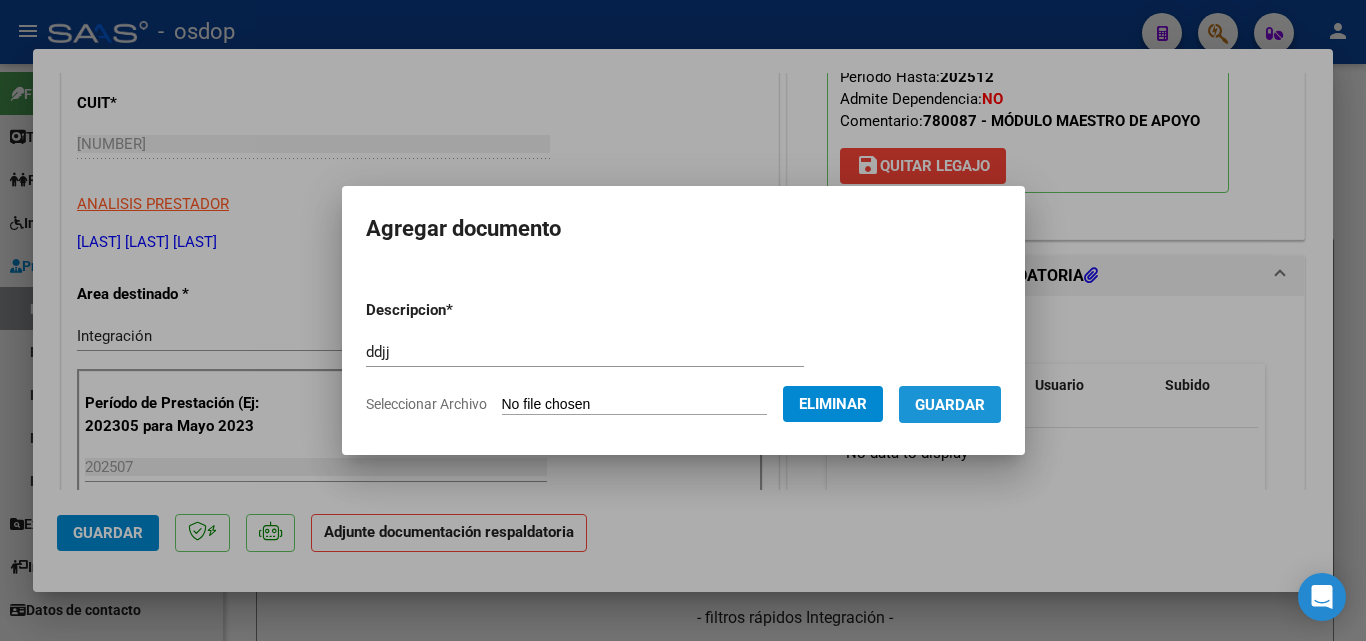 click on "Guardar" at bounding box center (950, 405) 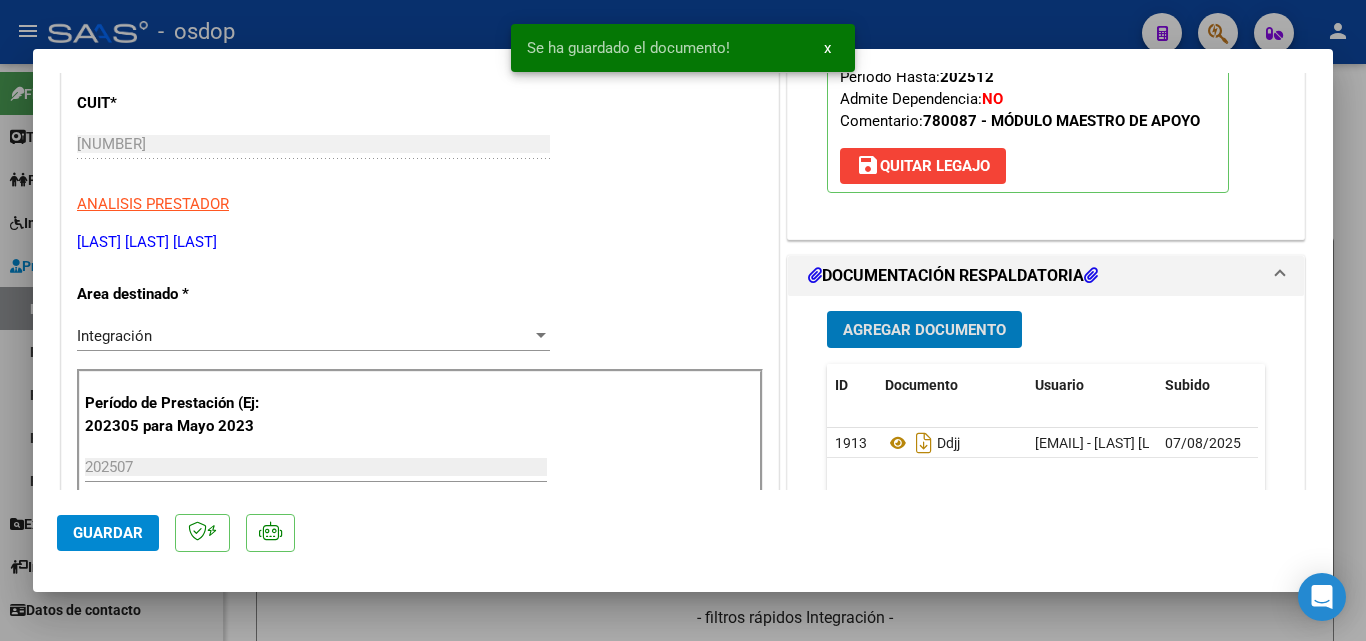 click at bounding box center (683, 320) 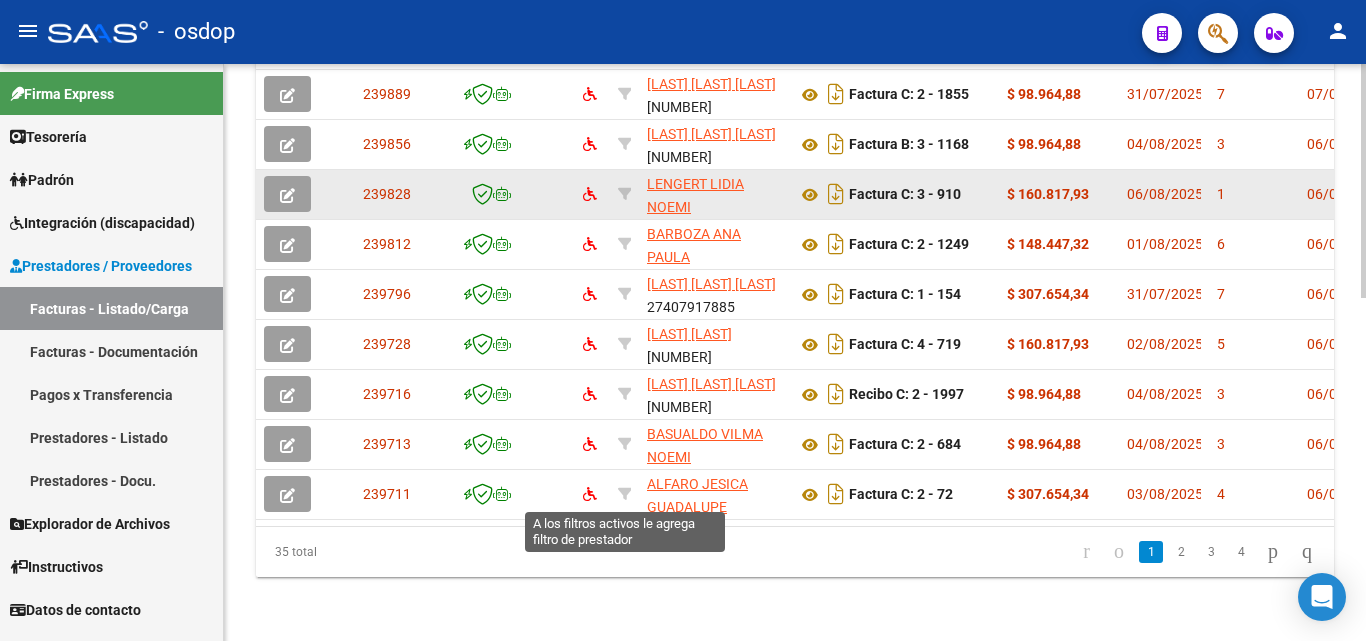 scroll, scrollTop: 443, scrollLeft: 0, axis: vertical 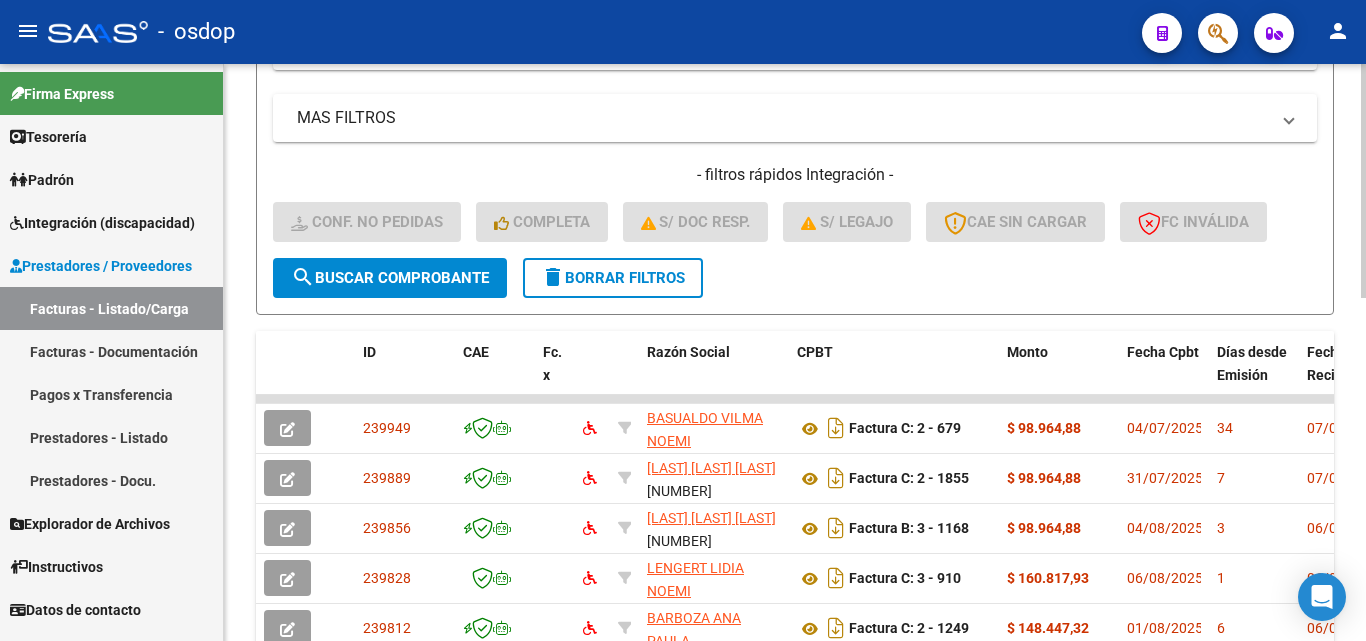 click on "Filtros Id Integración Area Seleccionar Gerenciador Seleccionar Gerenciador No Confirmado Todos Cargado desde Masivo   Mostrar totalizadores   FILTROS DEL COMPROBANTE  Comprobante Tipo Comprobante Tipo Start date – End date Fec. Comprobante Desde / Hasta Días Emisión Desde(cant. días) Días Emisión Hasta(cant. días) CUIT / Razón Social Pto. Venta Nro. Comprobante Código SSS CAE Válido CAE Válido Todos Cargado Módulo Hosp. Todos Tiene facturacion Apócrifa Hospital Refes  FILTROS DE INTEGRACION  Todos Cargado en Para Enviar SSS Período De Prestación Campos del Archivo de Rendición Devuelto x SSS (dr_envio) Todos Rendido x SSS (dr_envio) Tipo de Registro Tipo de Registro Período Presentación Período Presentación Campos del Legajo Asociado (preaprobación) Afiliado Legajo (cuil/nombre) No Solo facturas preaprobadas  MAS FILTROS  Todos Con Doc. Respaldatoria Todos Con Trazabilidad Todos Asociado a Expediente Sur Auditoría Auditoría Auditoría Id Start date – End date Start date – – Op" 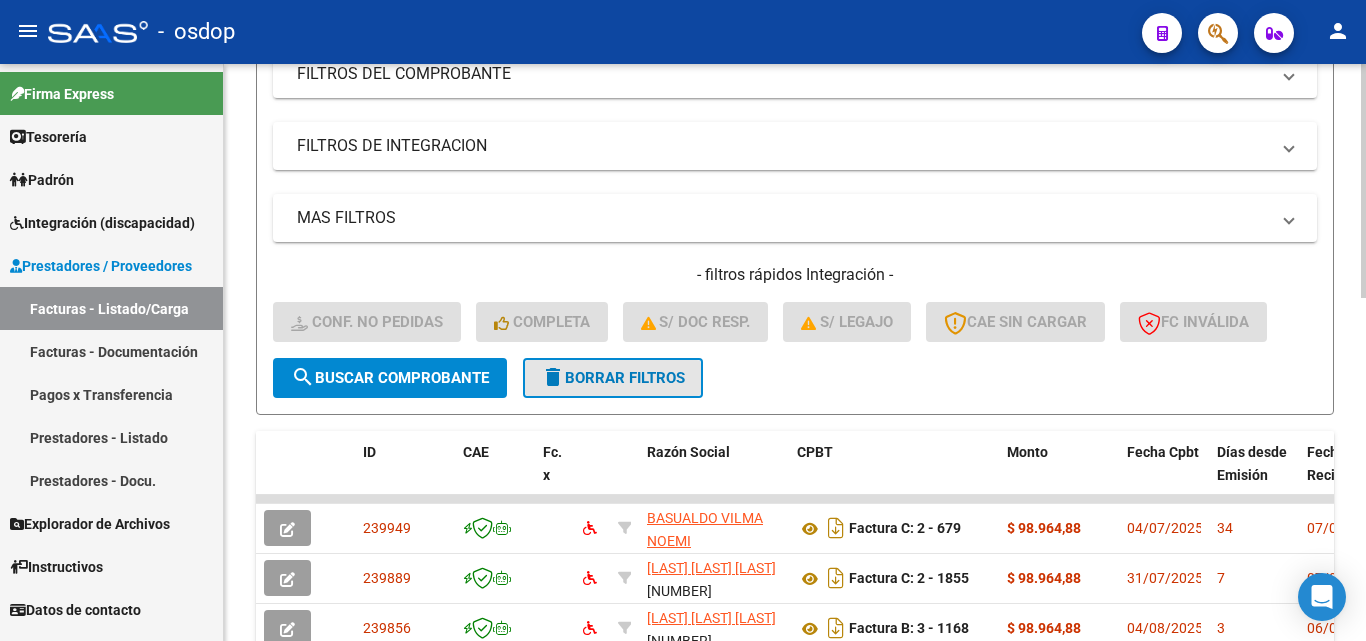 click on "delete  Borrar Filtros" 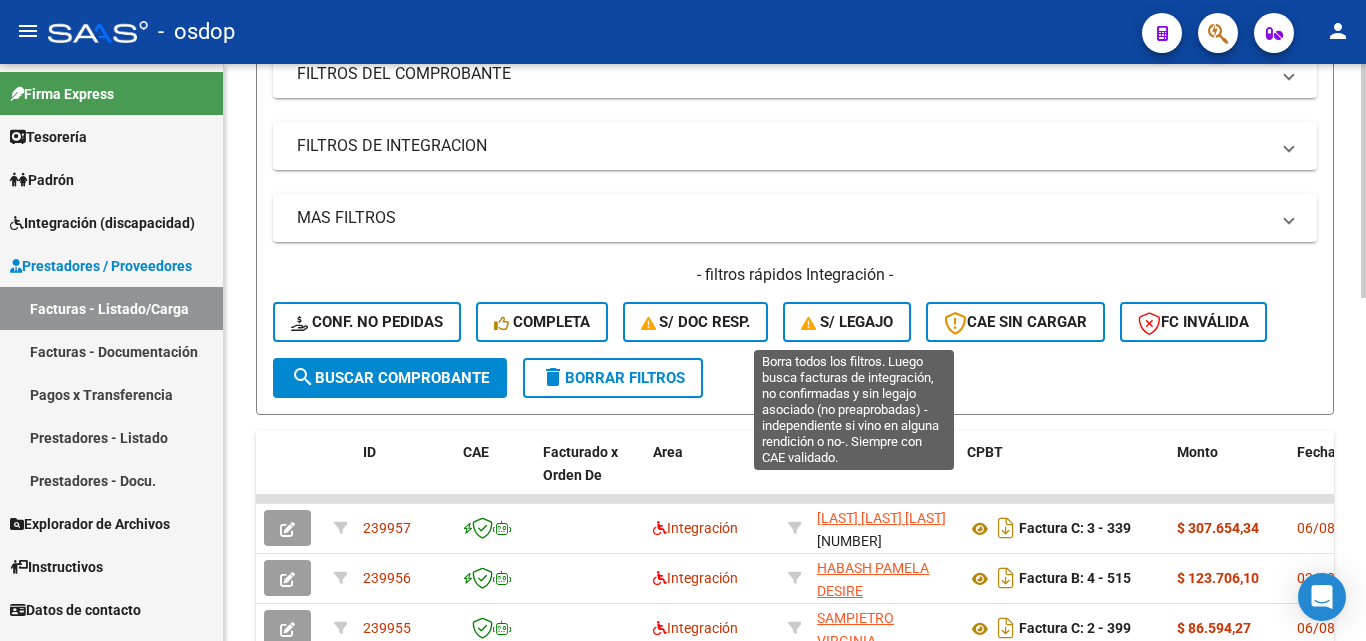 click on "S/ legajo" 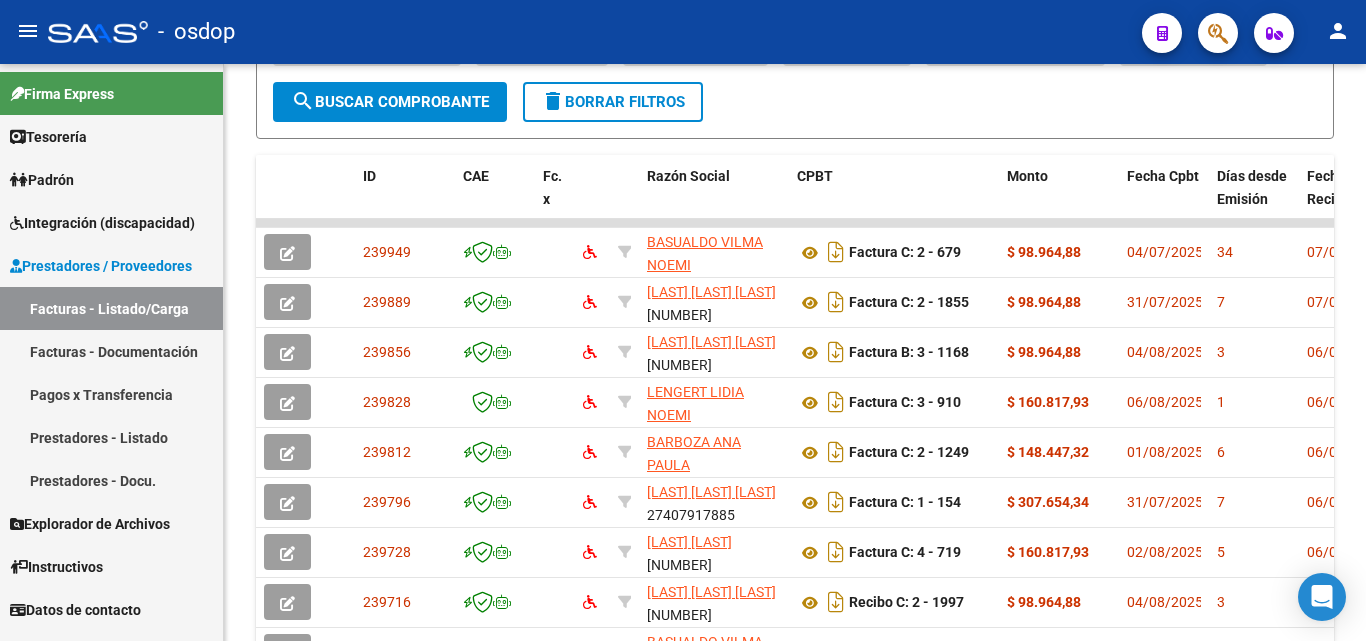 scroll, scrollTop: 843, scrollLeft: 0, axis: vertical 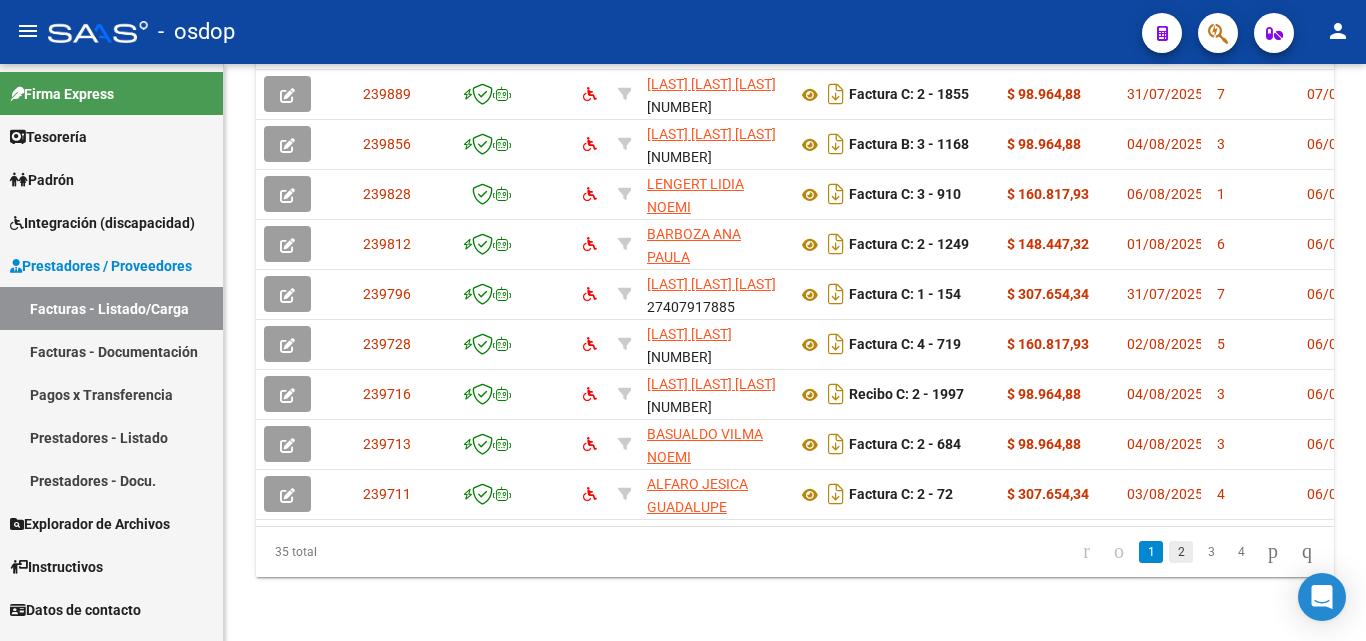 click on "2" 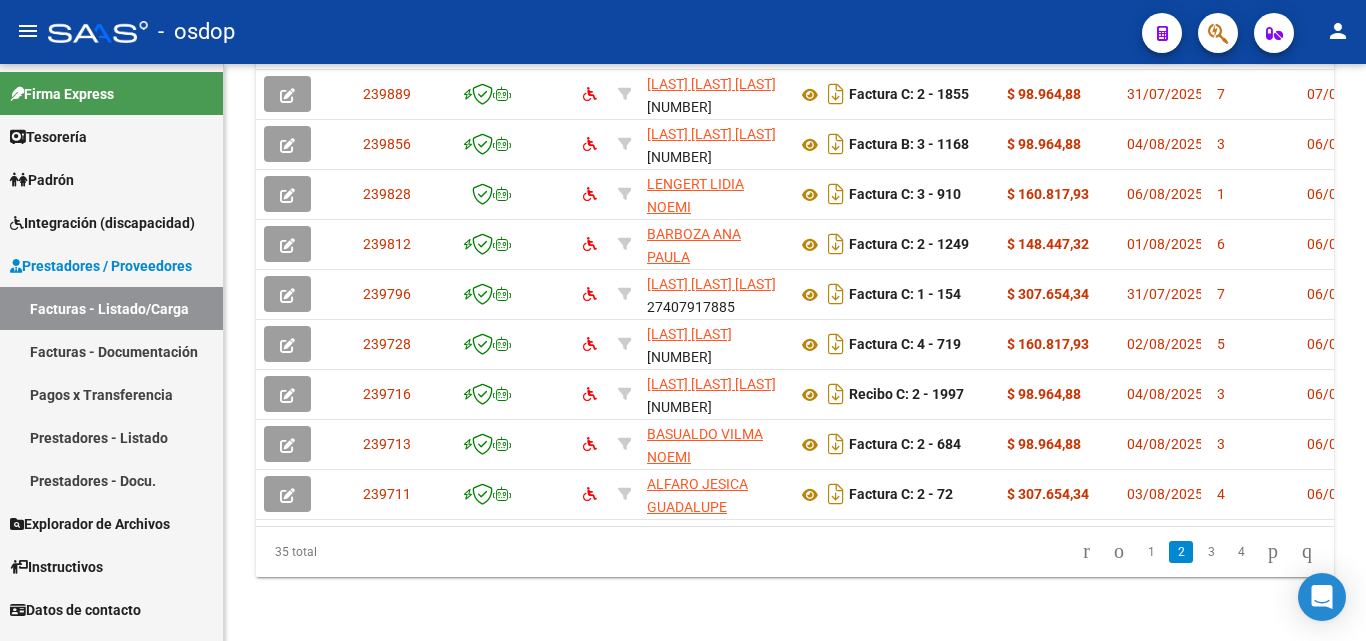scroll, scrollTop: 843, scrollLeft: 0, axis: vertical 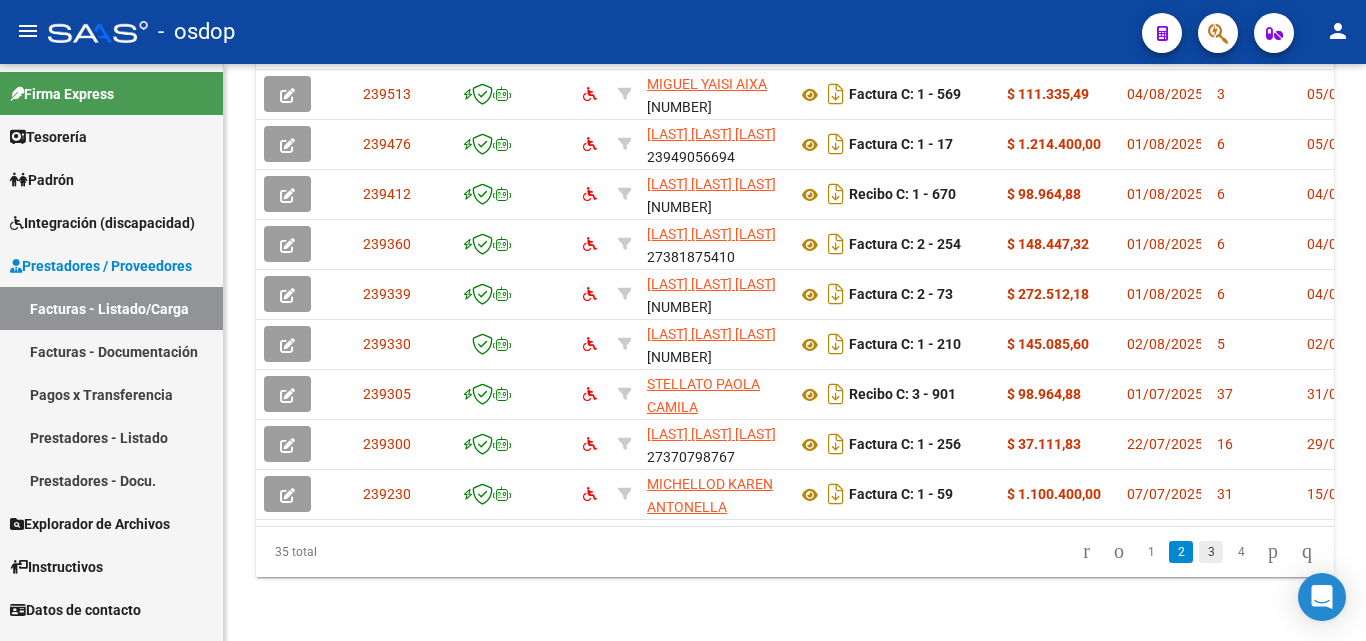 click on "3" 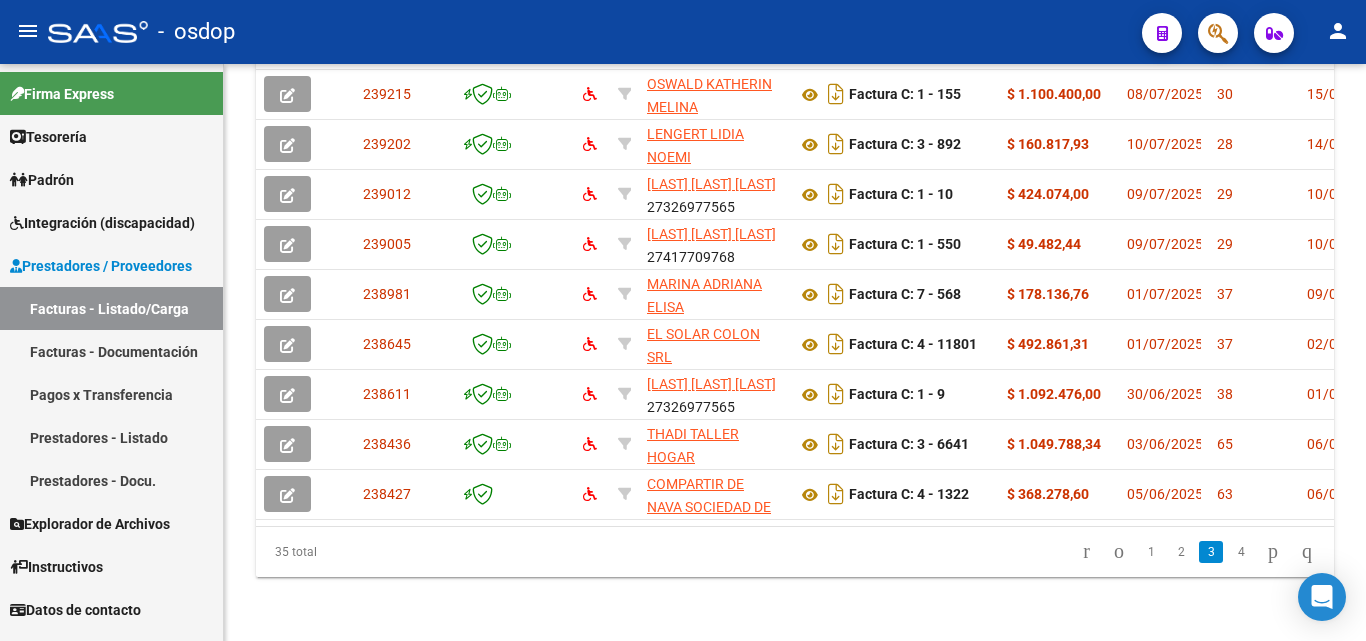 scroll, scrollTop: 843, scrollLeft: 0, axis: vertical 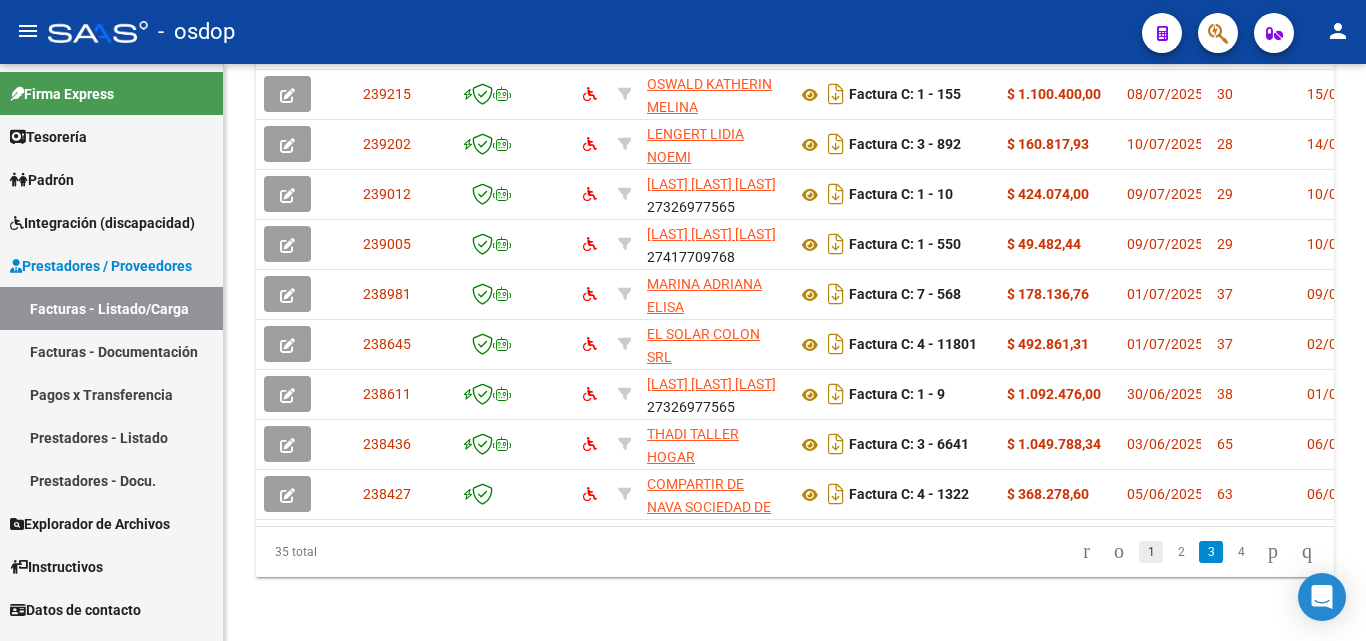 click on "1" 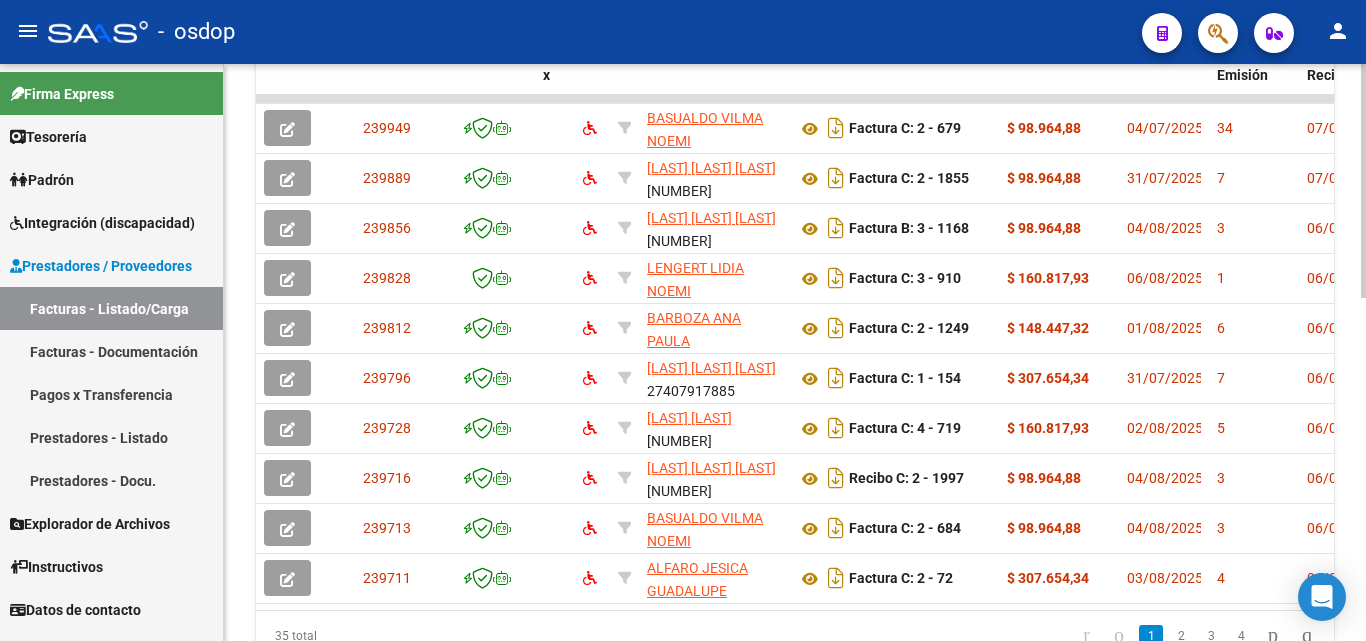 scroll, scrollTop: 643, scrollLeft: 0, axis: vertical 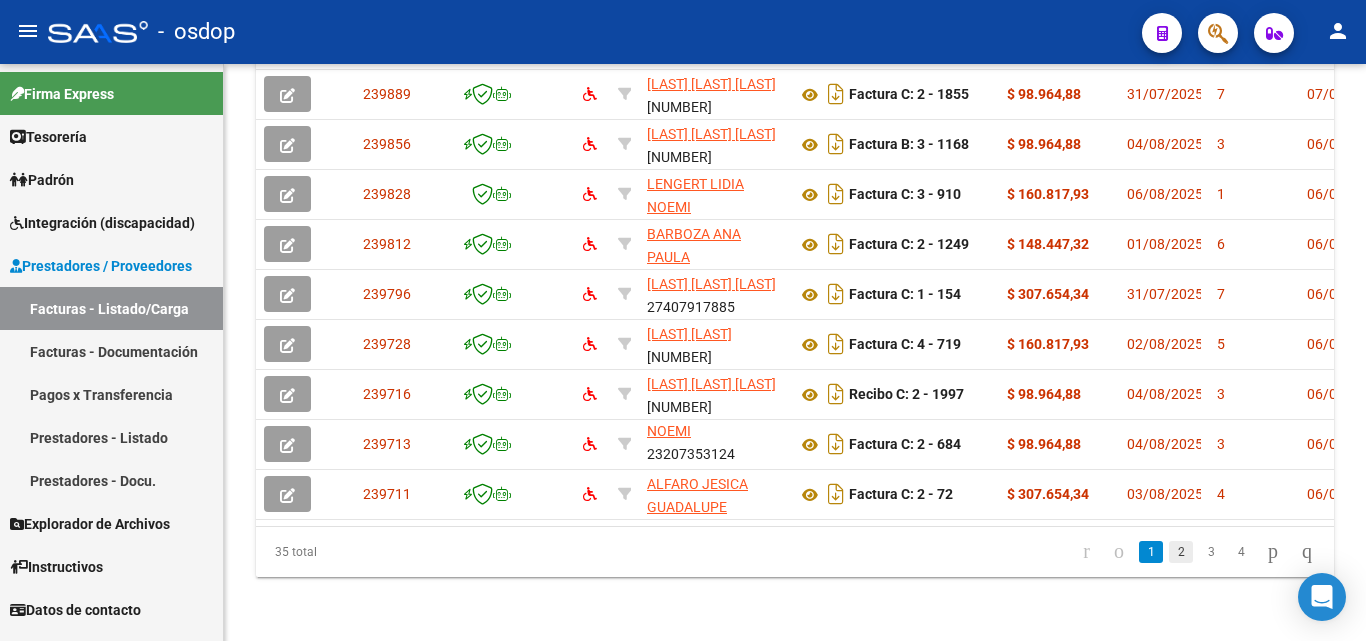 click on "2" 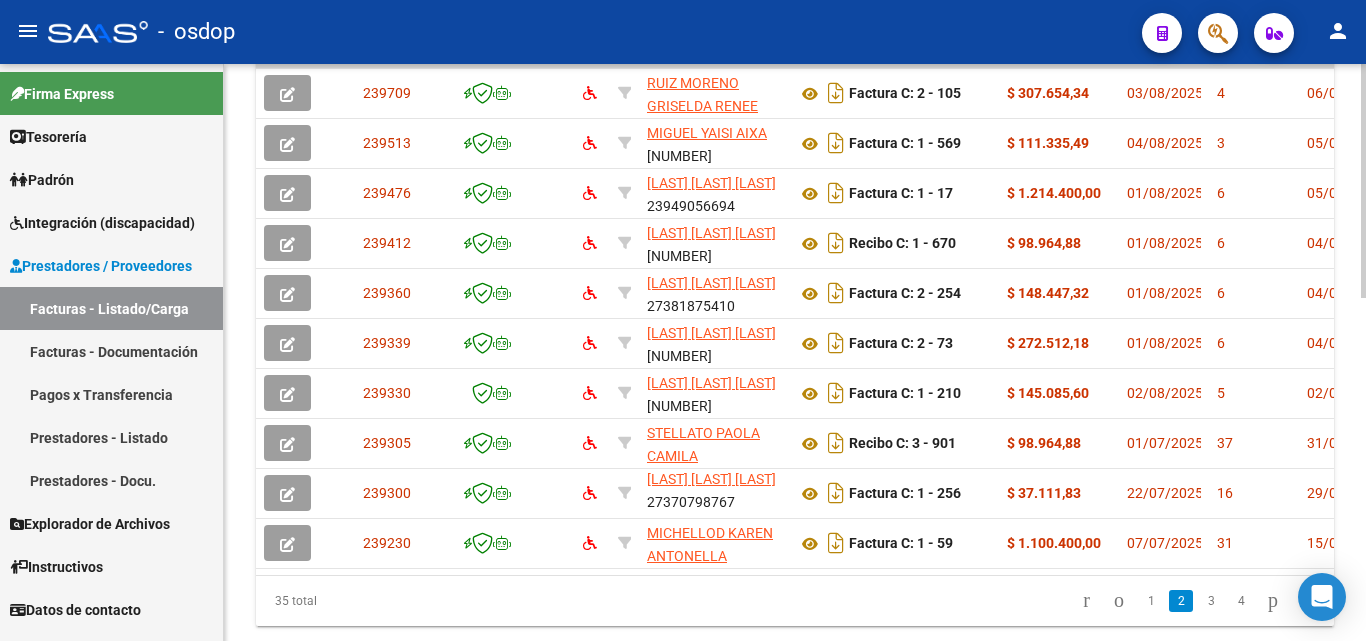 scroll, scrollTop: 743, scrollLeft: 0, axis: vertical 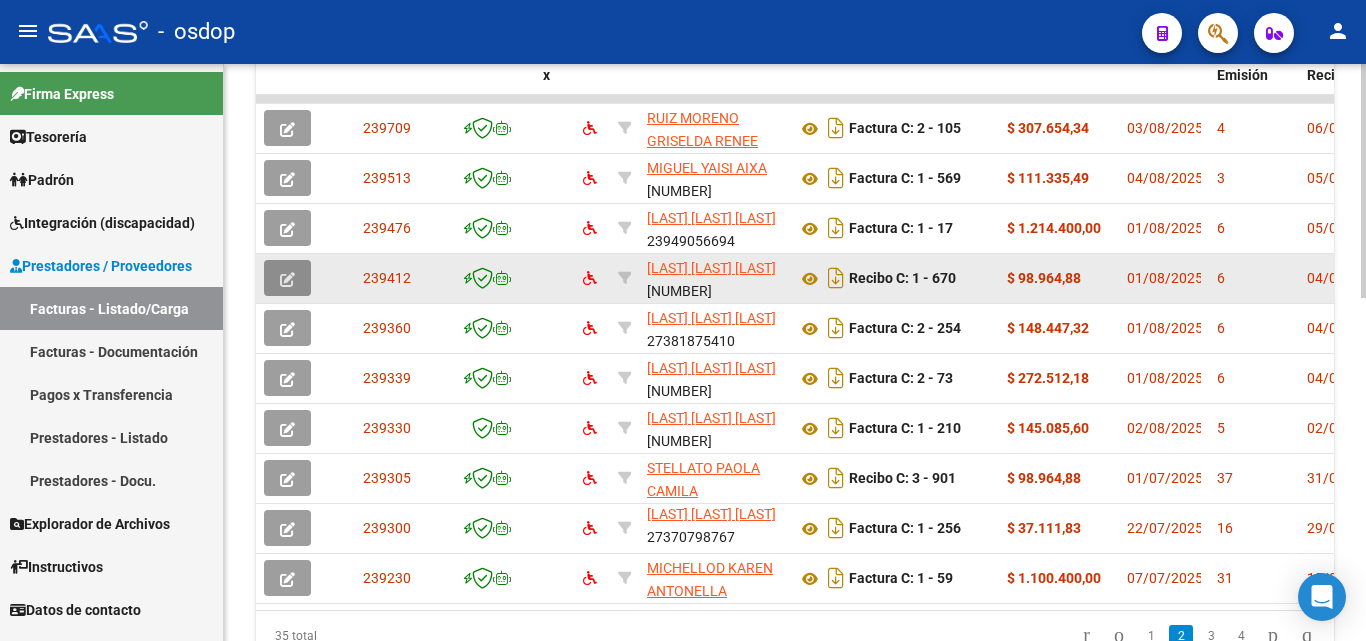 click 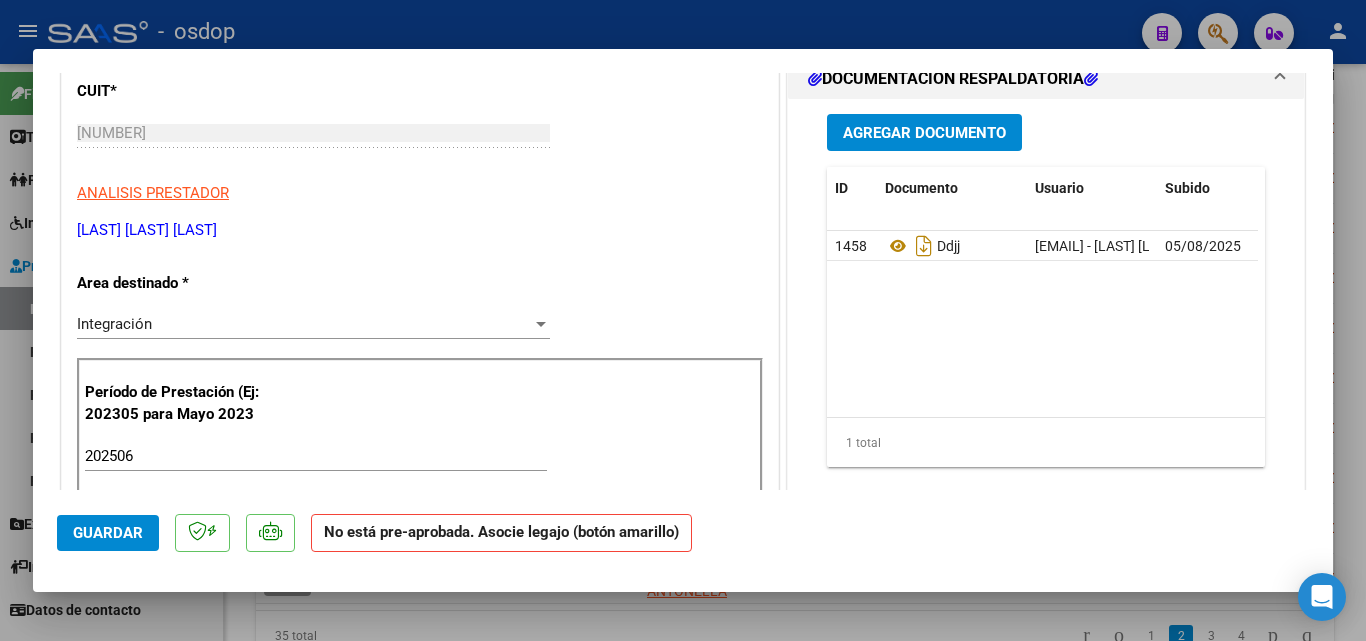 scroll, scrollTop: 300, scrollLeft: 0, axis: vertical 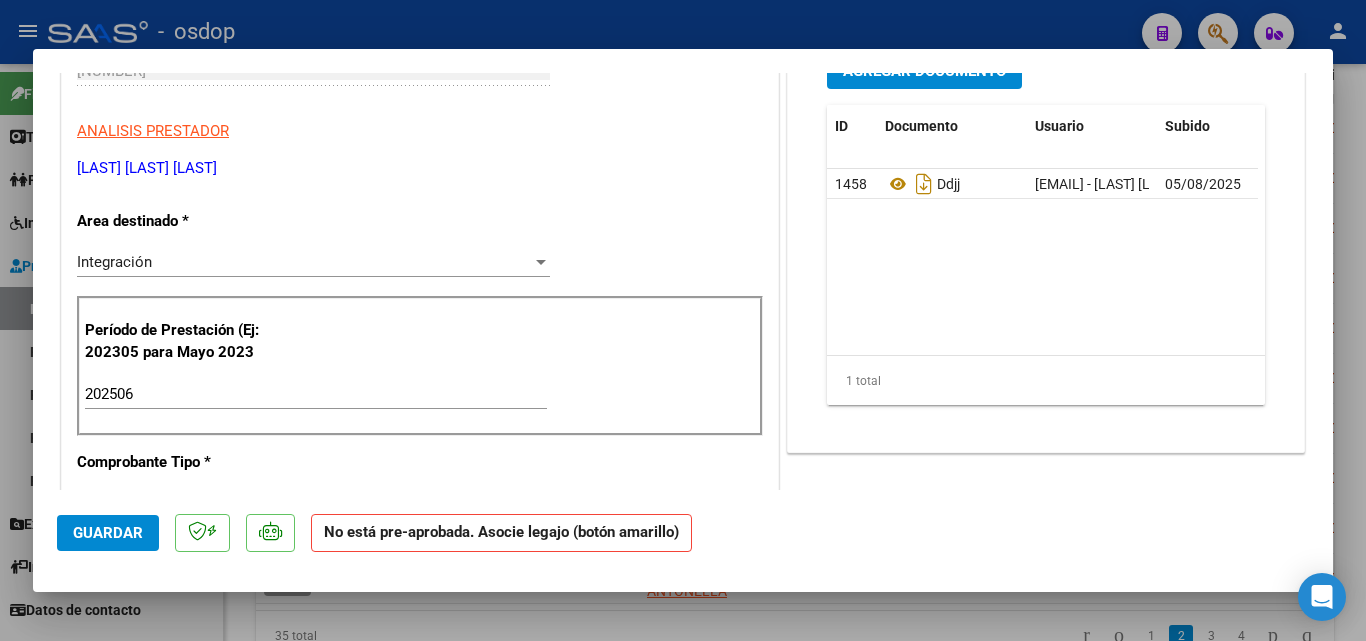 click on "202506" at bounding box center [316, 394] 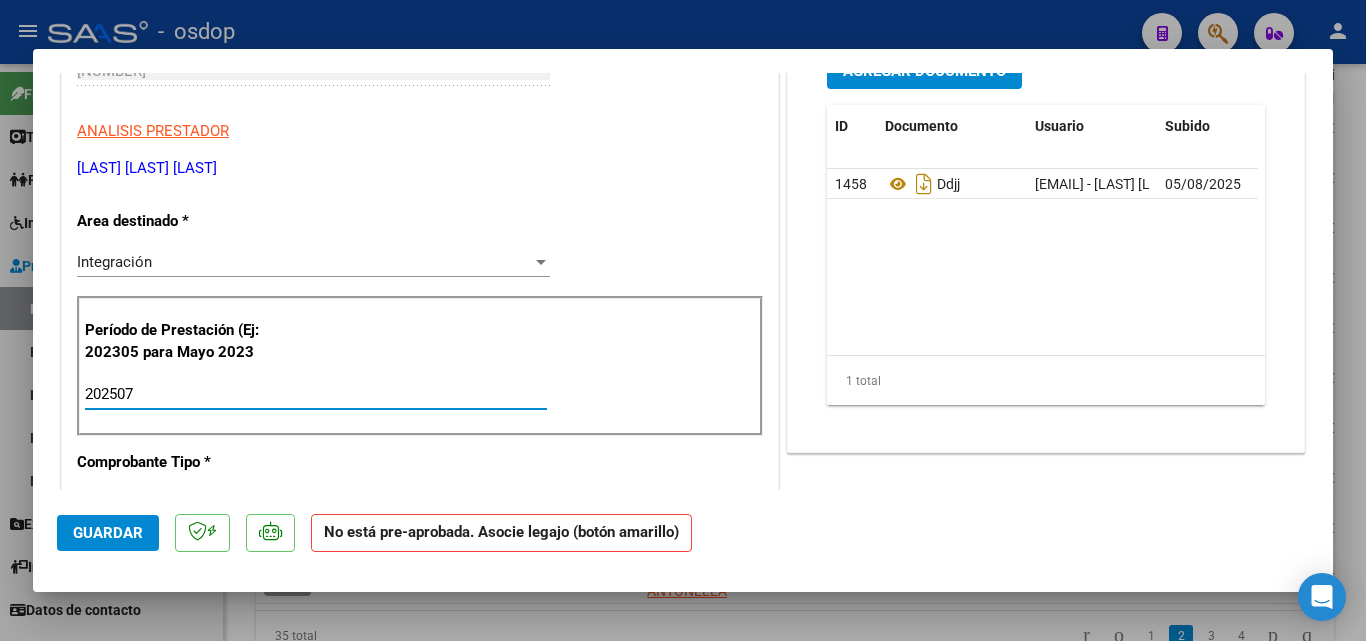 type on "202507" 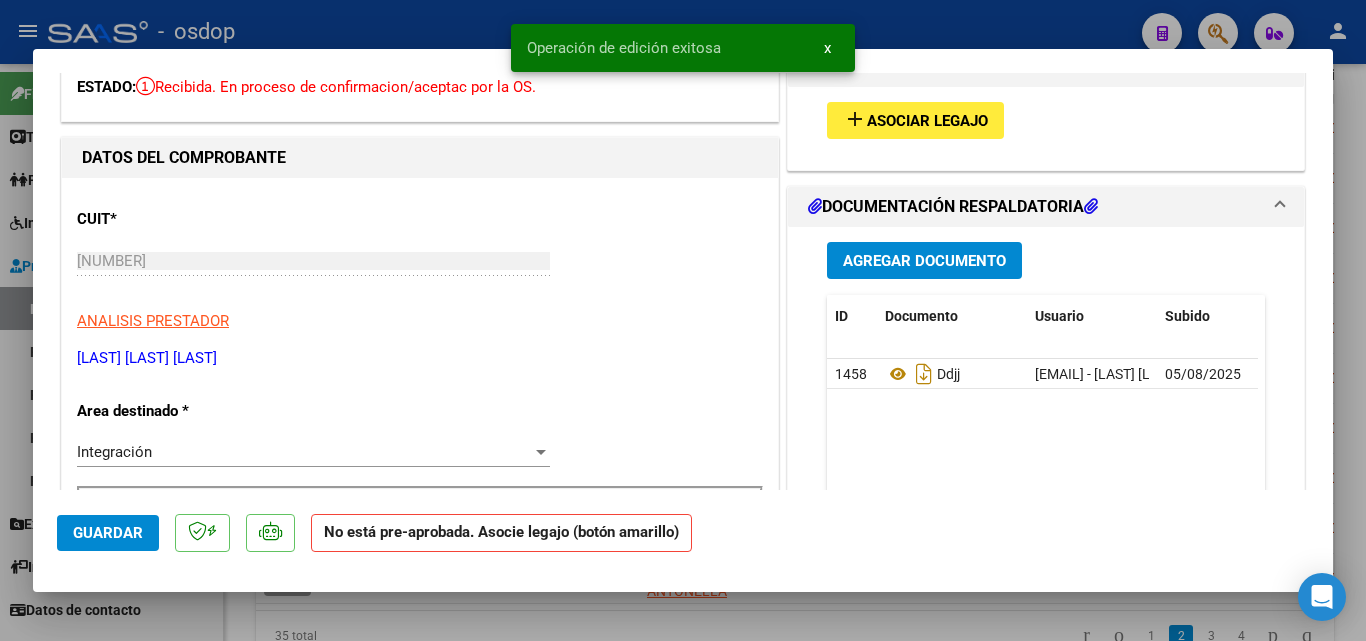 scroll, scrollTop: 100, scrollLeft: 0, axis: vertical 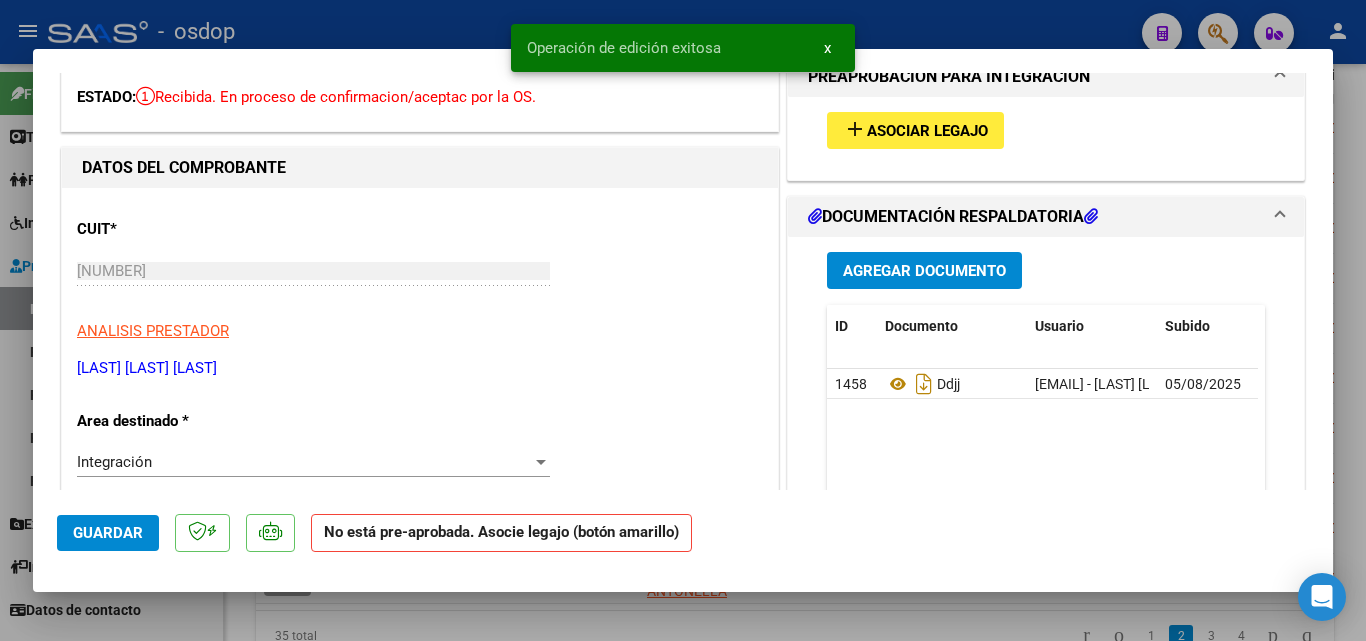 click on "add" at bounding box center (855, 129) 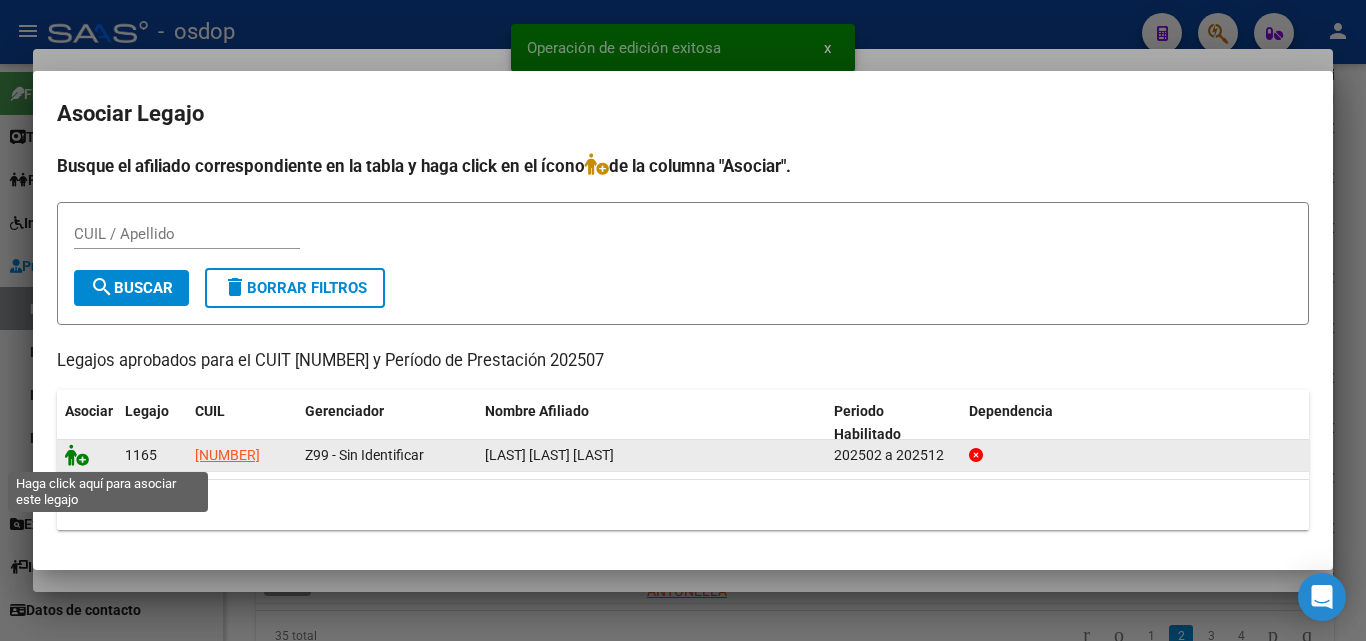 click 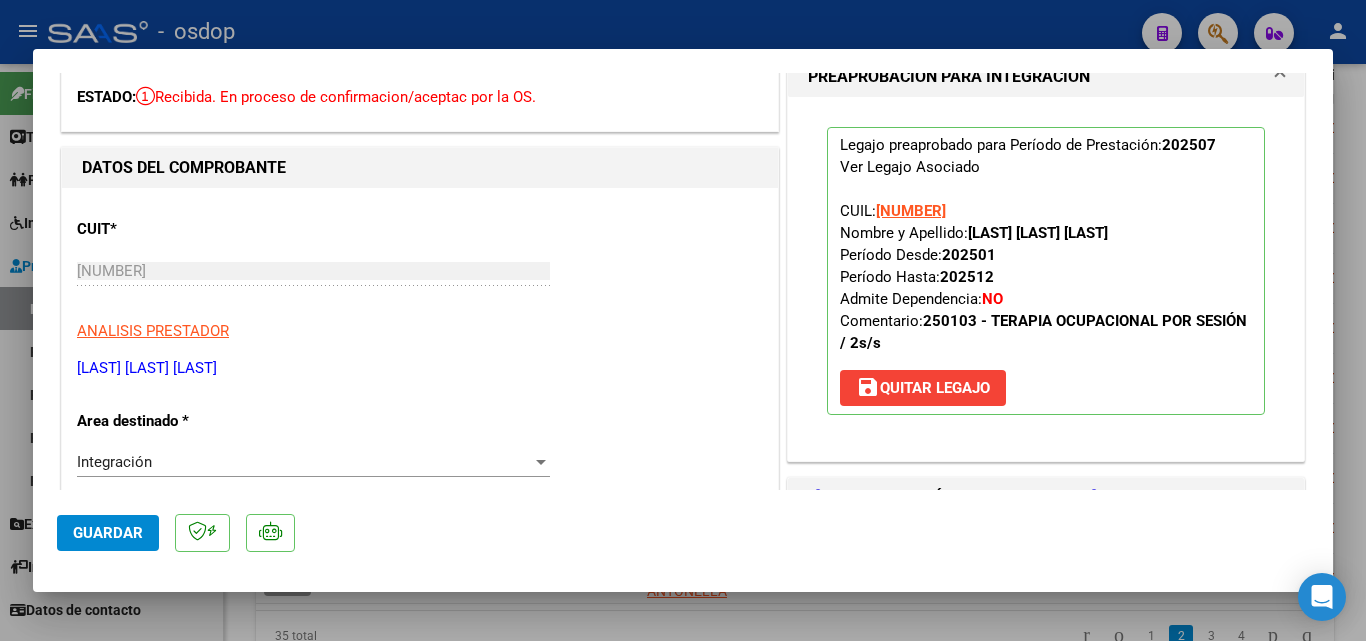 scroll, scrollTop: 400, scrollLeft: 0, axis: vertical 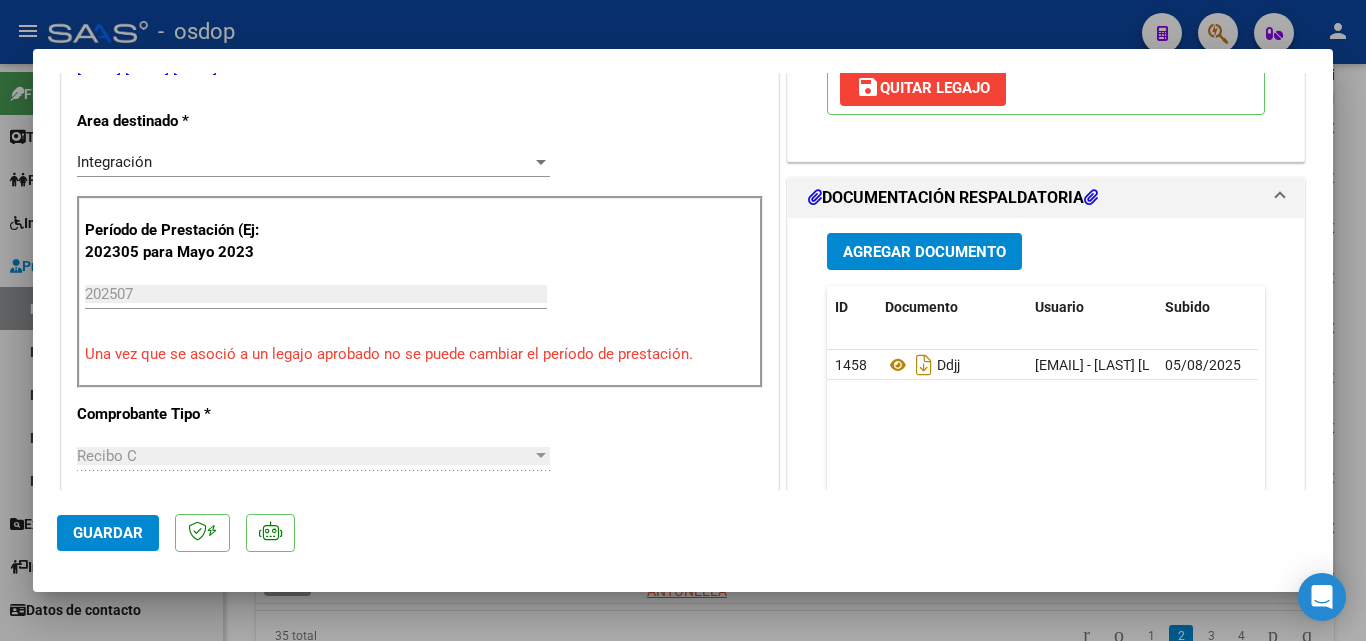 click on "Guardar" 